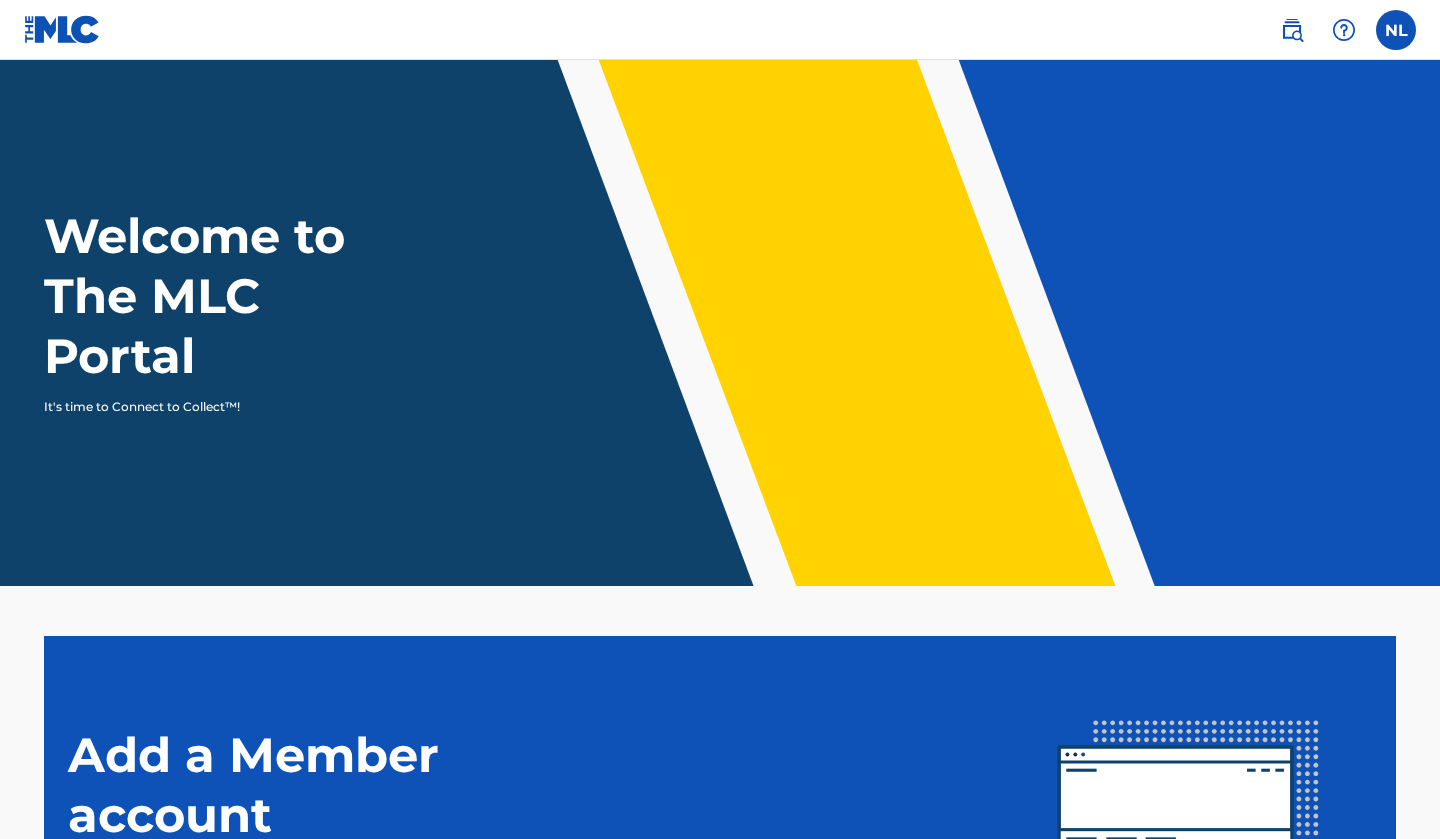 scroll, scrollTop: 0, scrollLeft: 0, axis: both 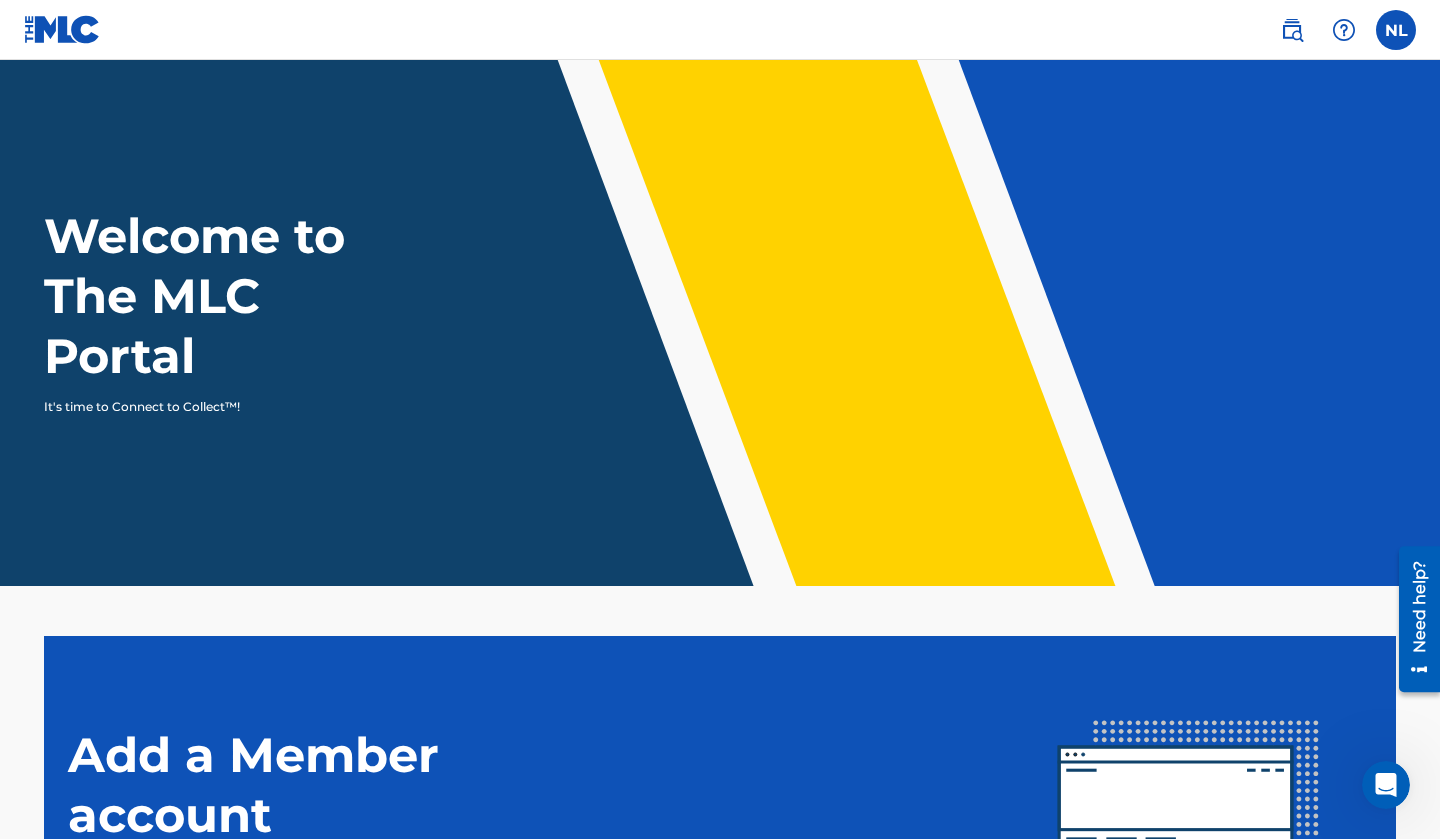 click at bounding box center (1396, 30) 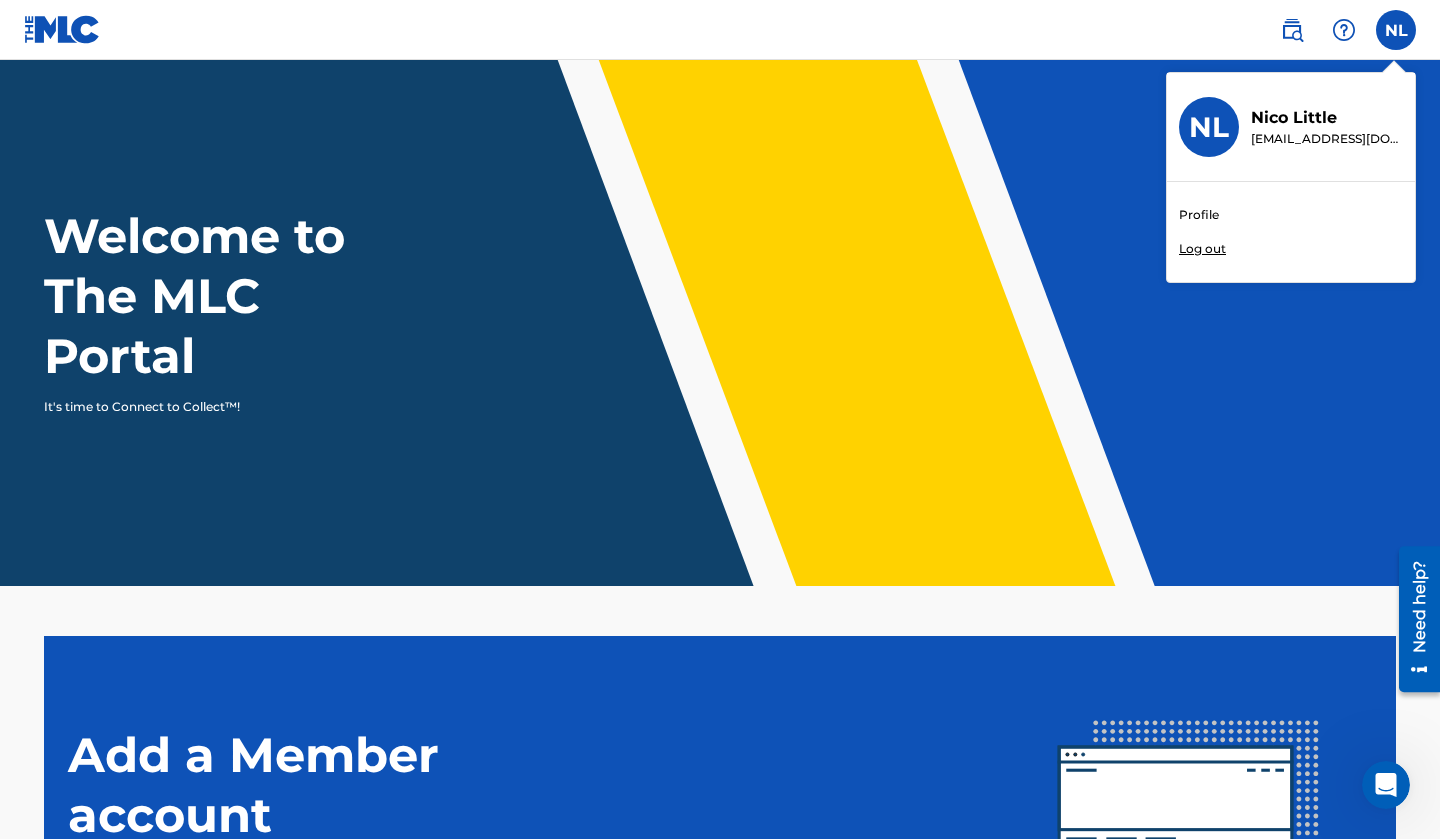 click on "Profile" at bounding box center (1199, 215) 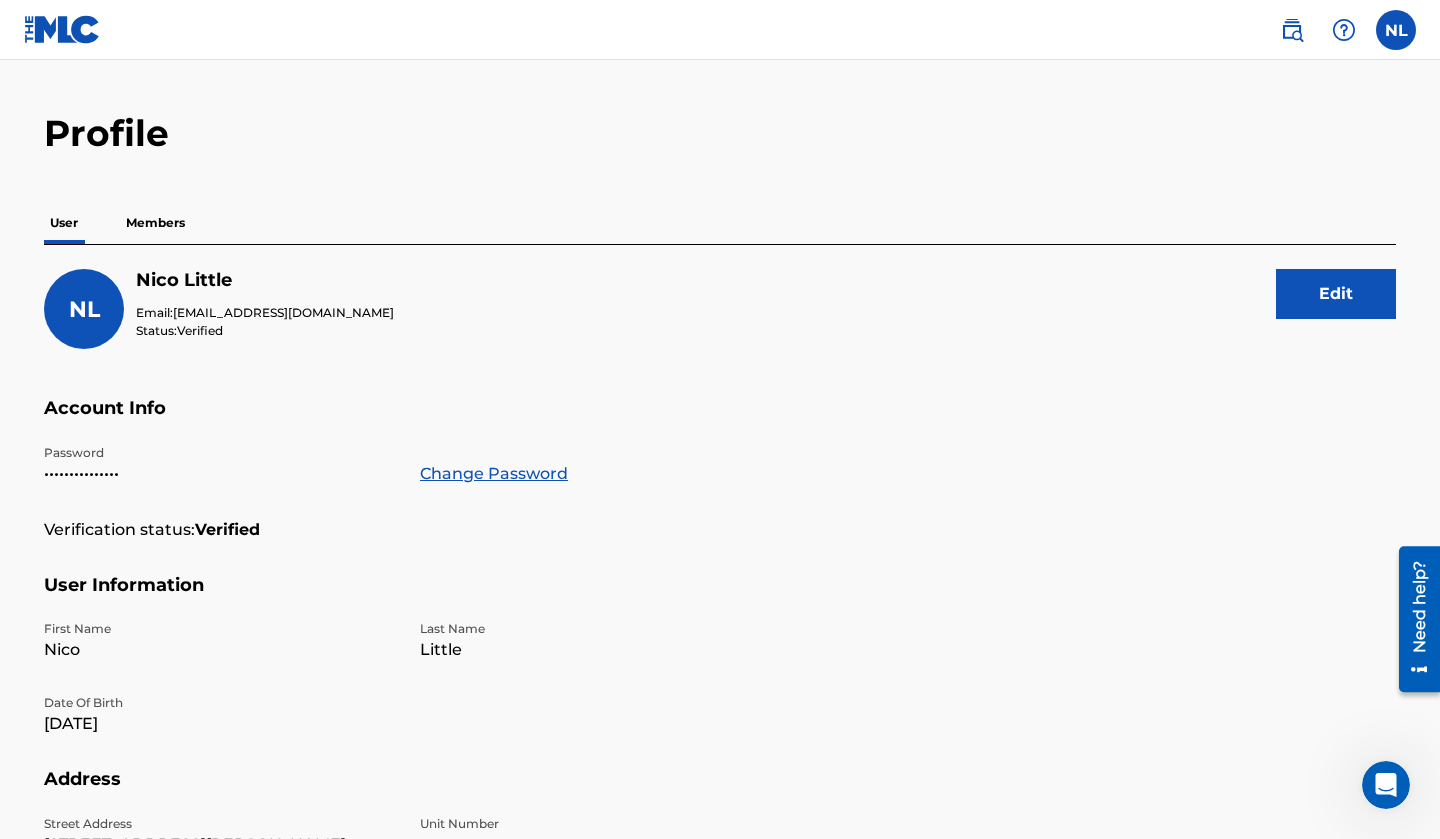 scroll, scrollTop: 0, scrollLeft: 0, axis: both 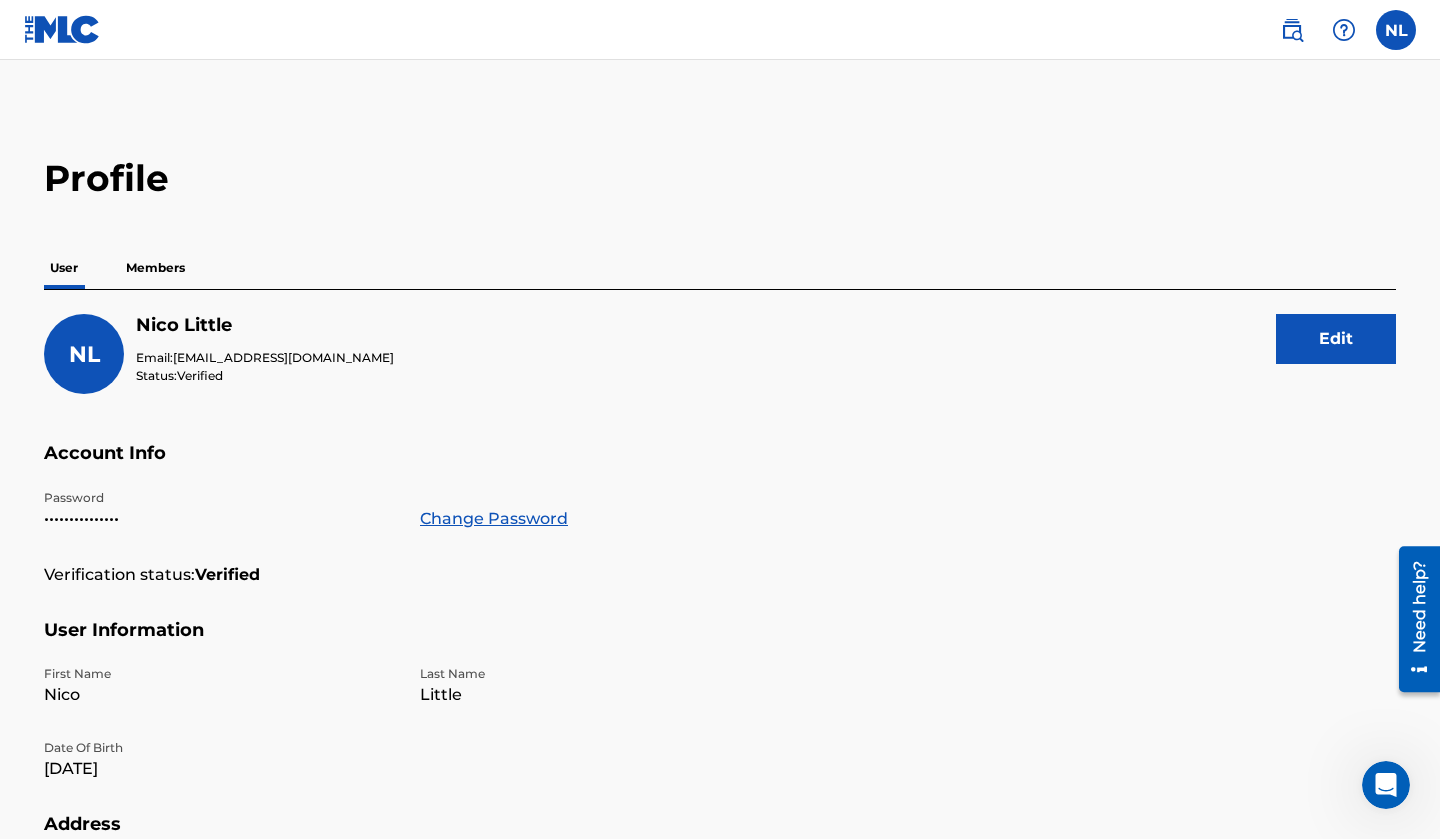 click on "Members" at bounding box center (155, 268) 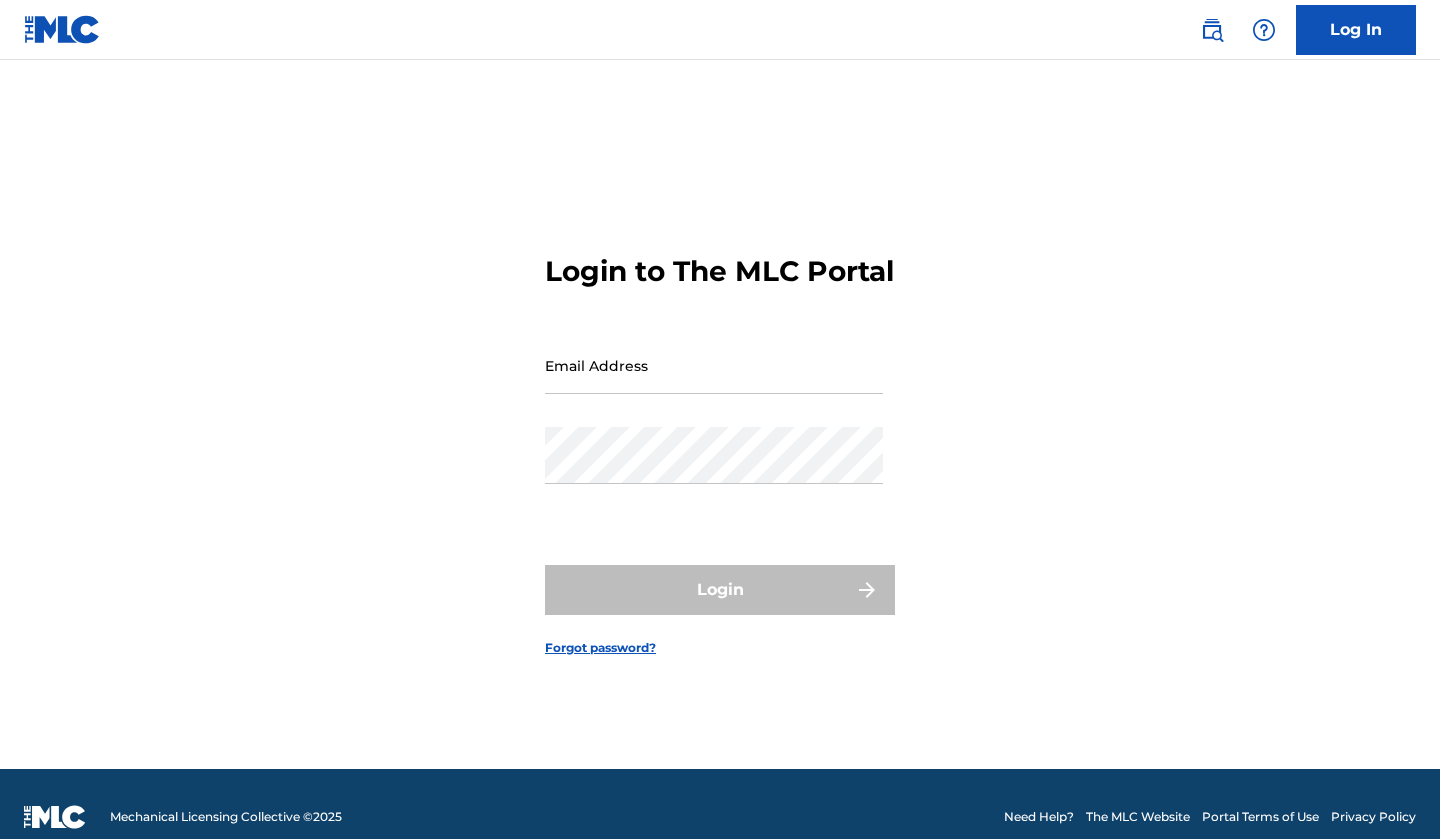 scroll, scrollTop: 0, scrollLeft: 0, axis: both 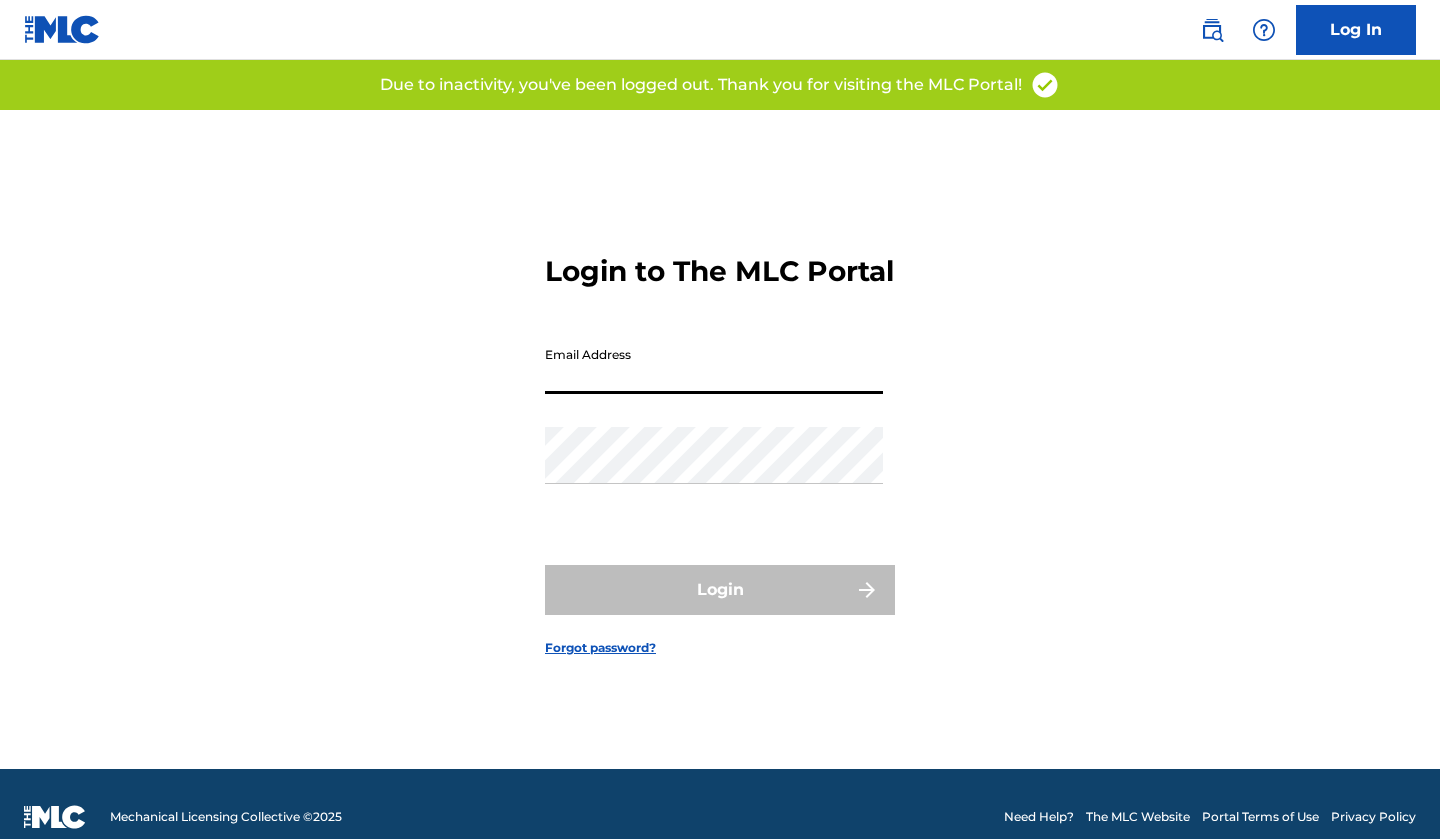 type on "[EMAIL_ADDRESS][DOMAIN_NAME]" 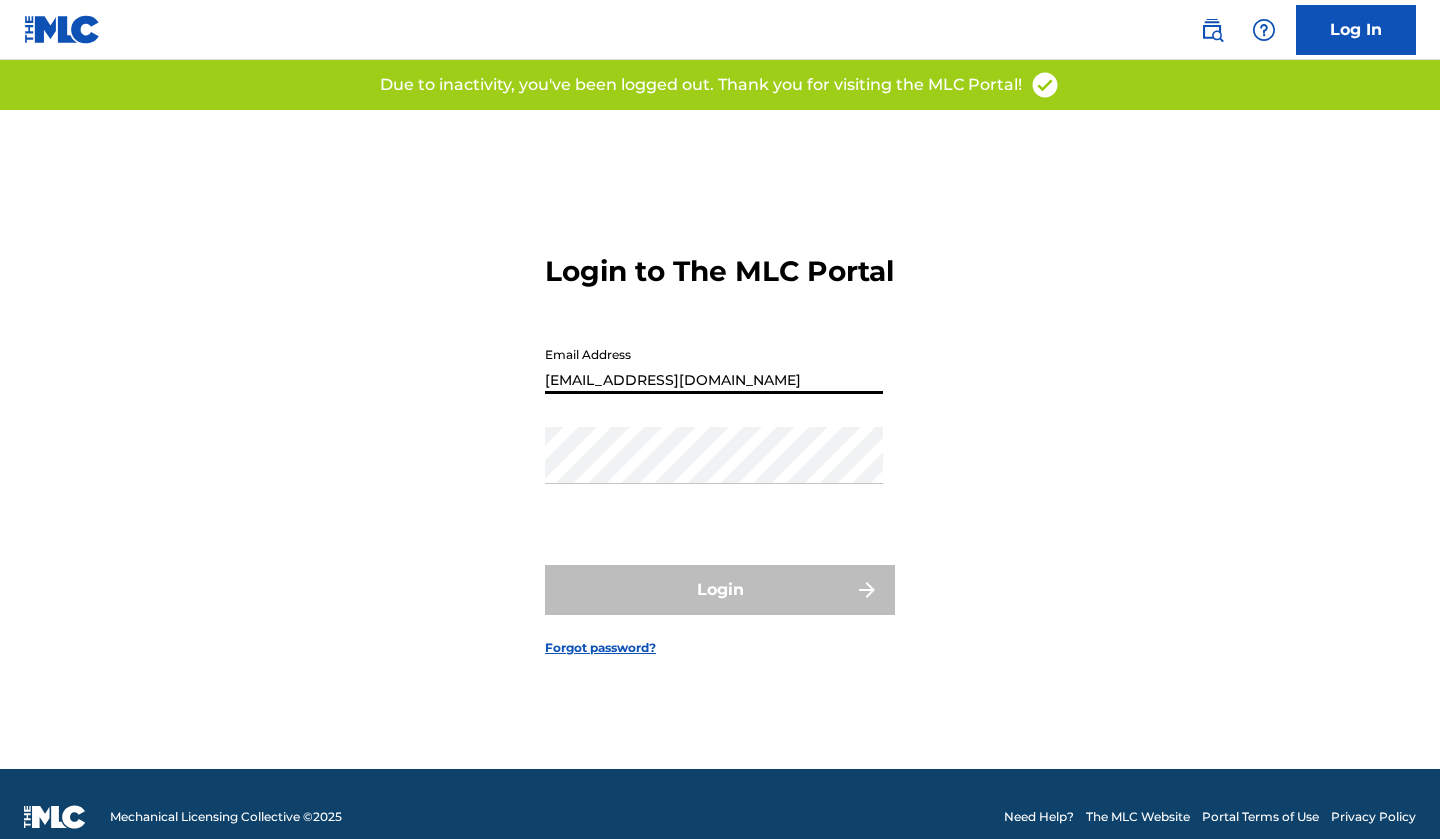 click on "Login" at bounding box center [720, 590] 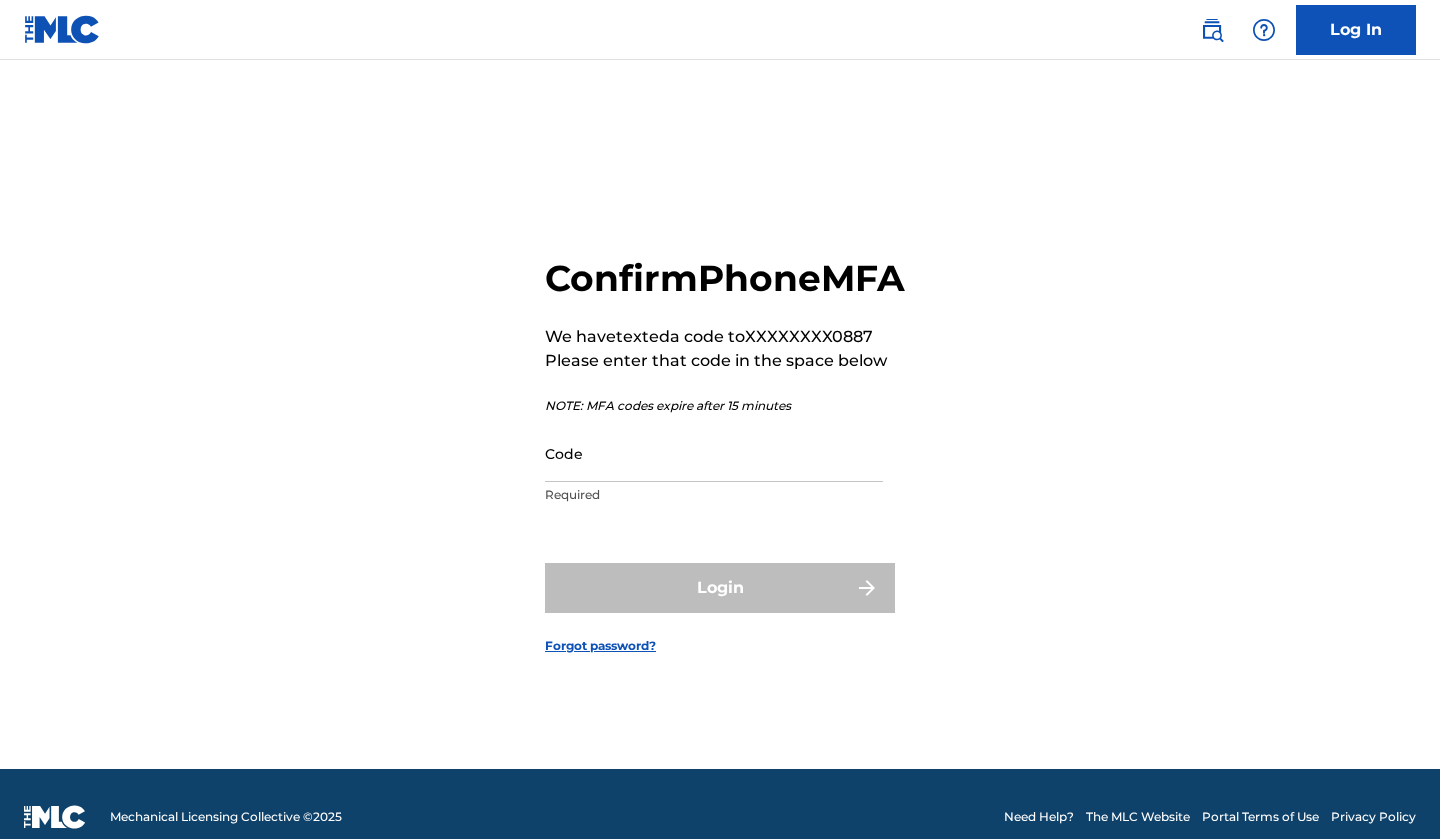 click on "Code" at bounding box center [714, 453] 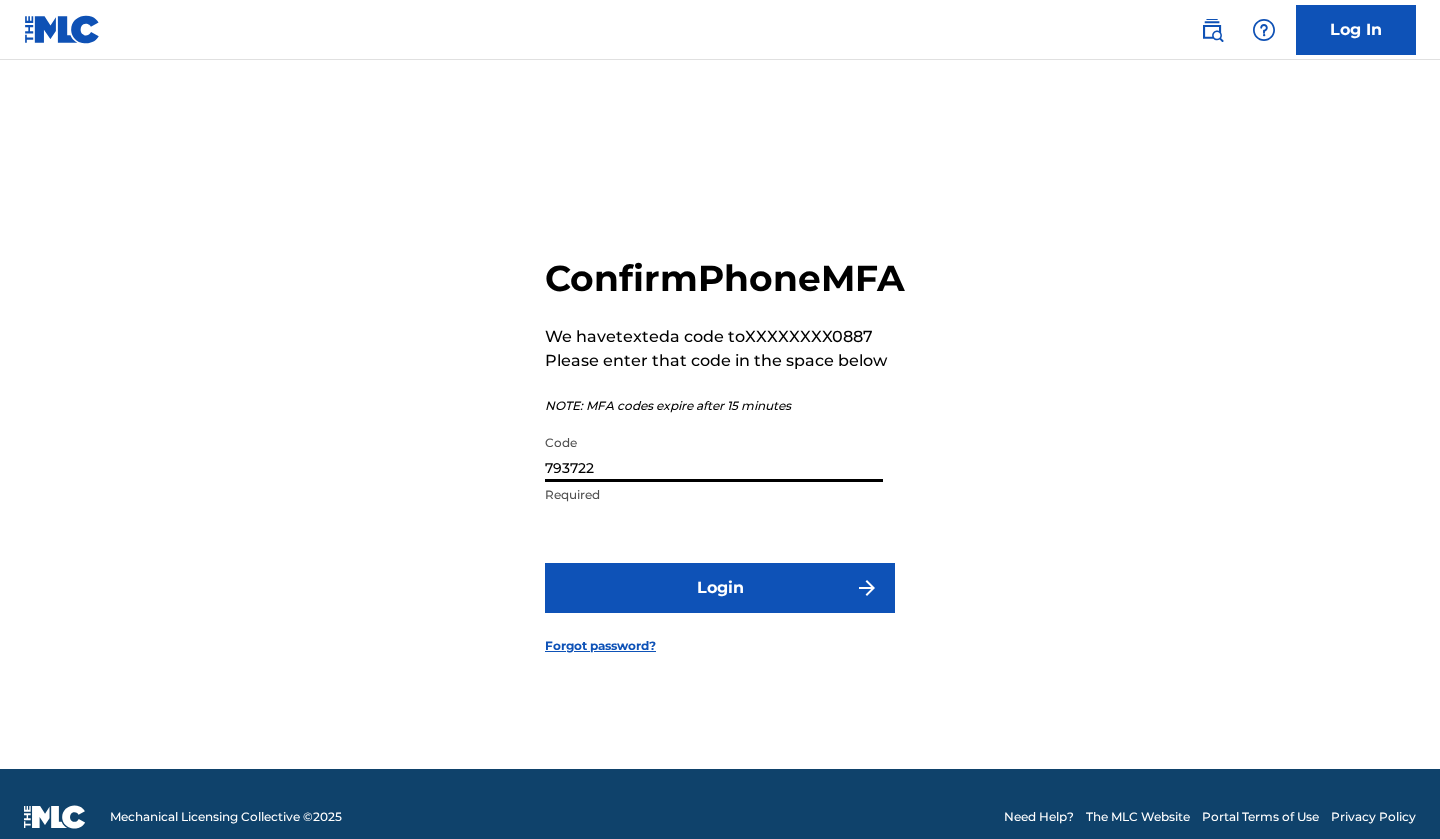 type on "793722" 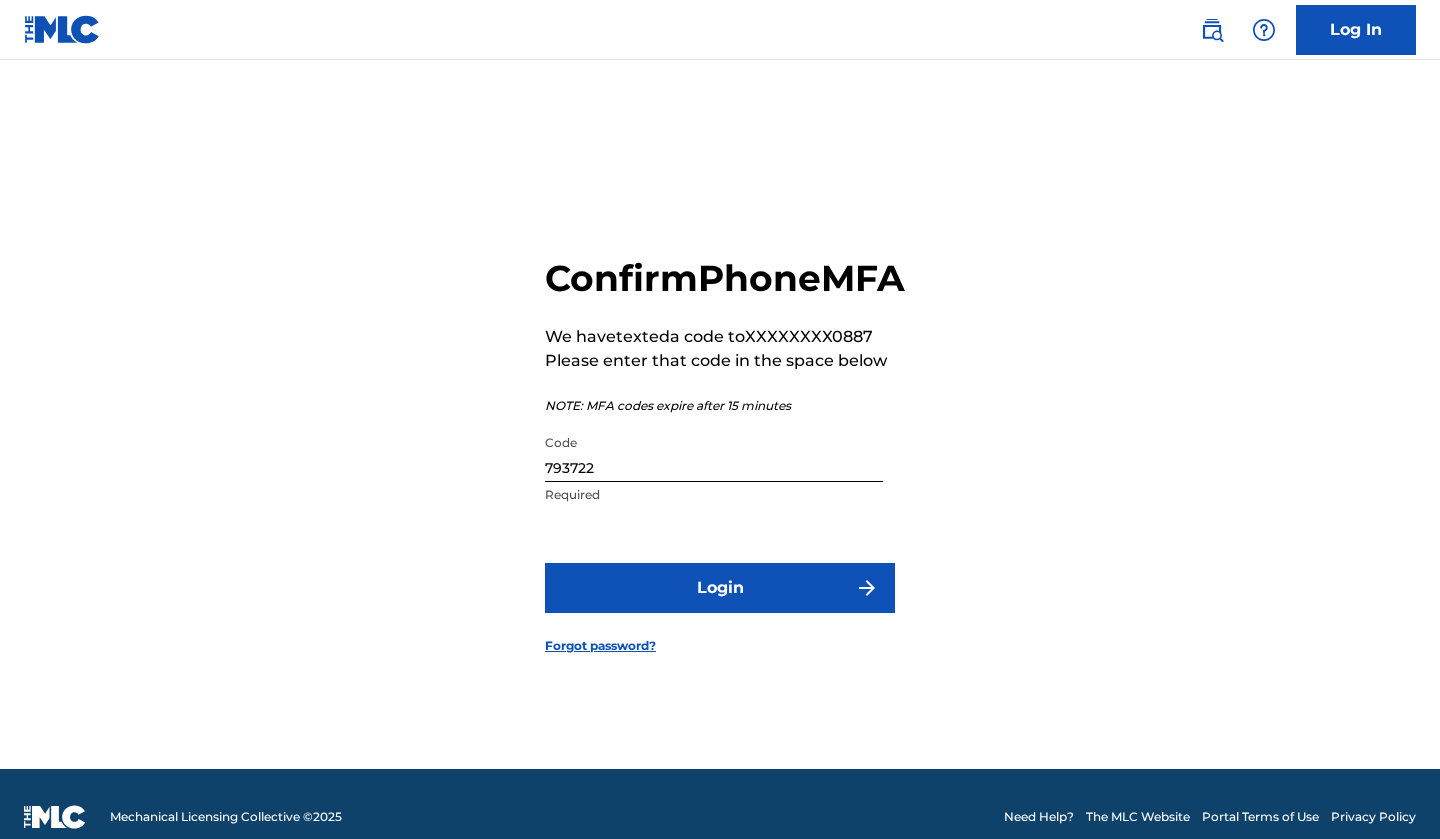 click on "Login" at bounding box center (720, 588) 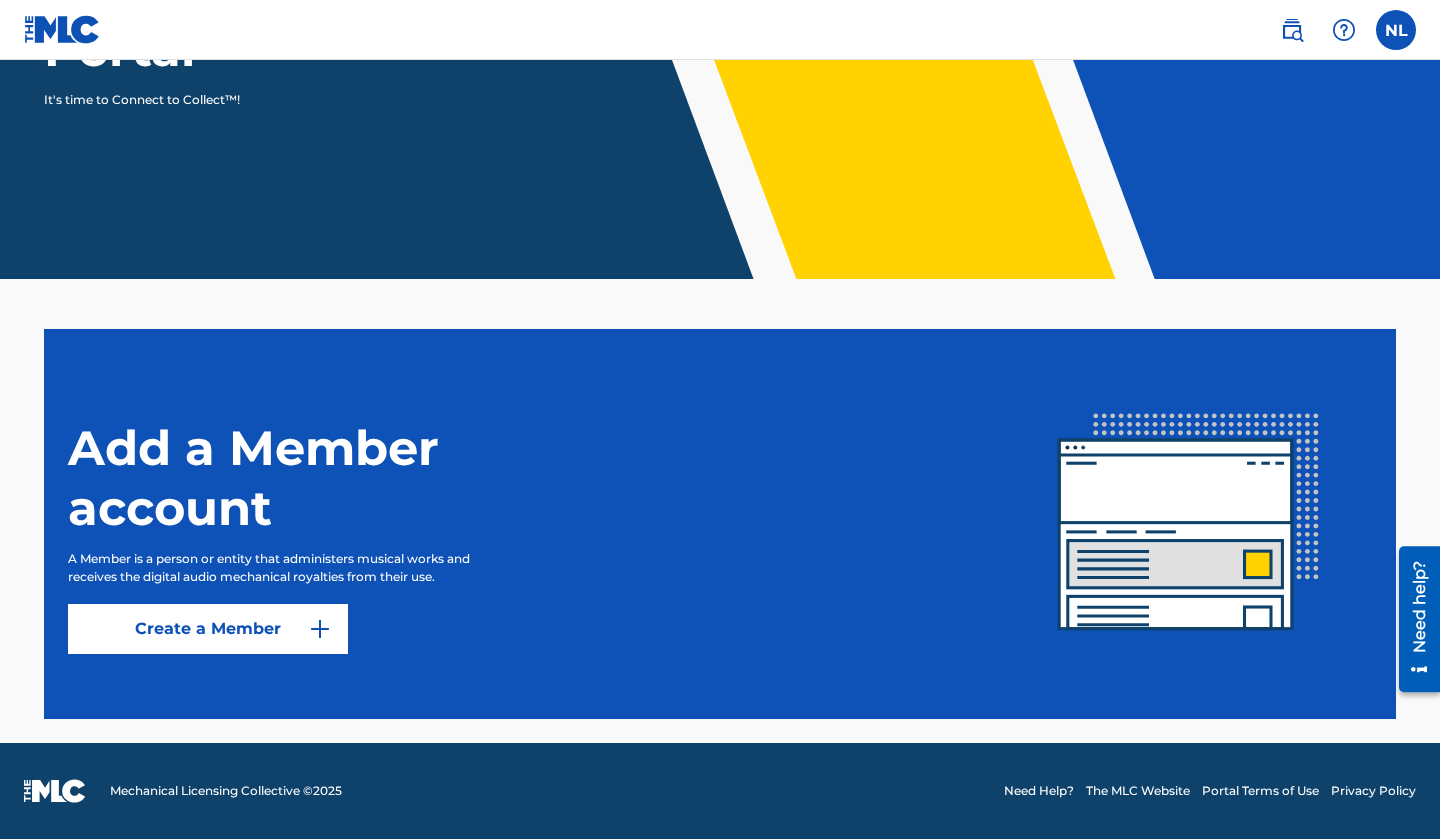 scroll, scrollTop: 307, scrollLeft: 0, axis: vertical 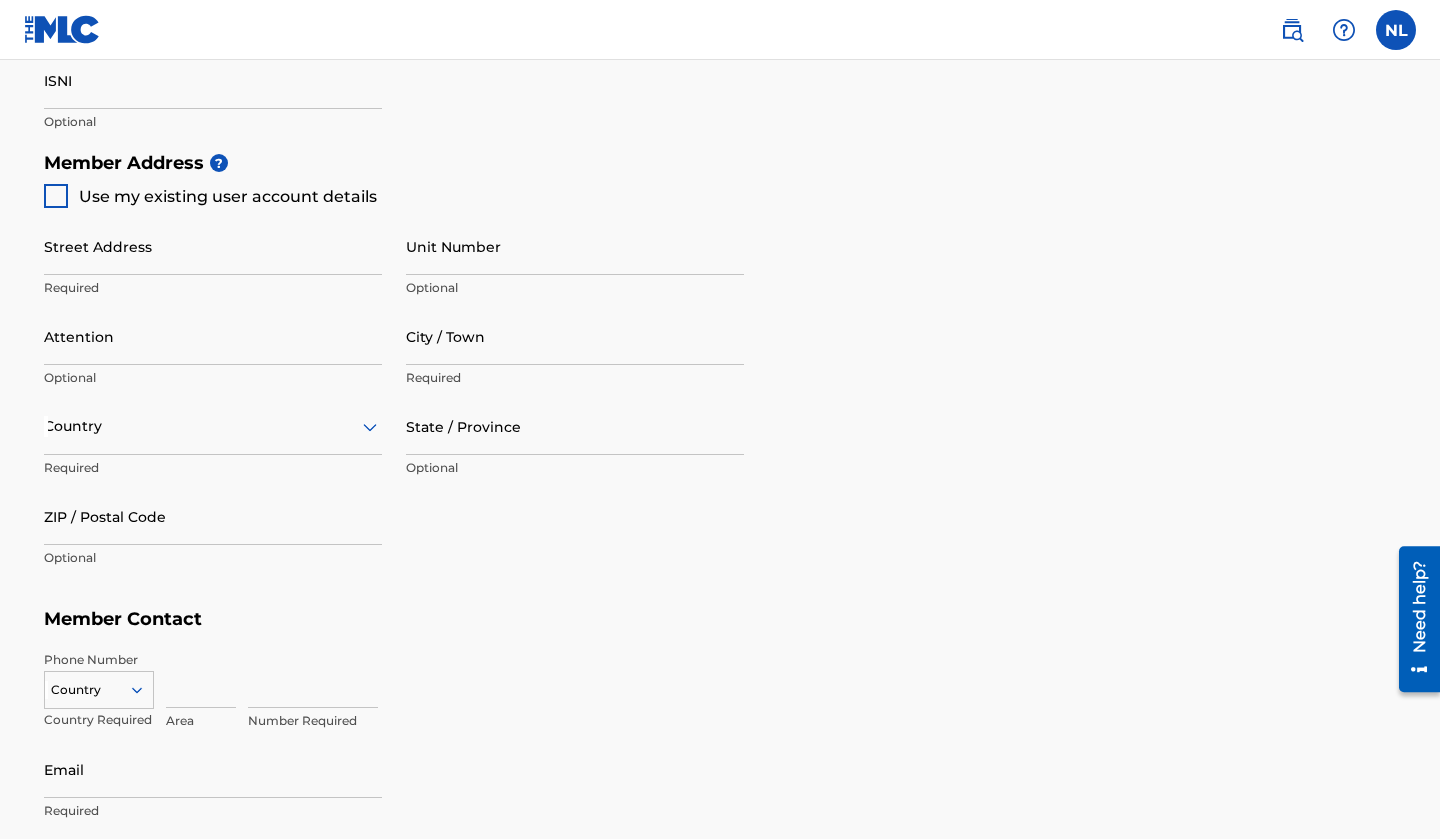 click on "Use my existing user account details" at bounding box center [228, 196] 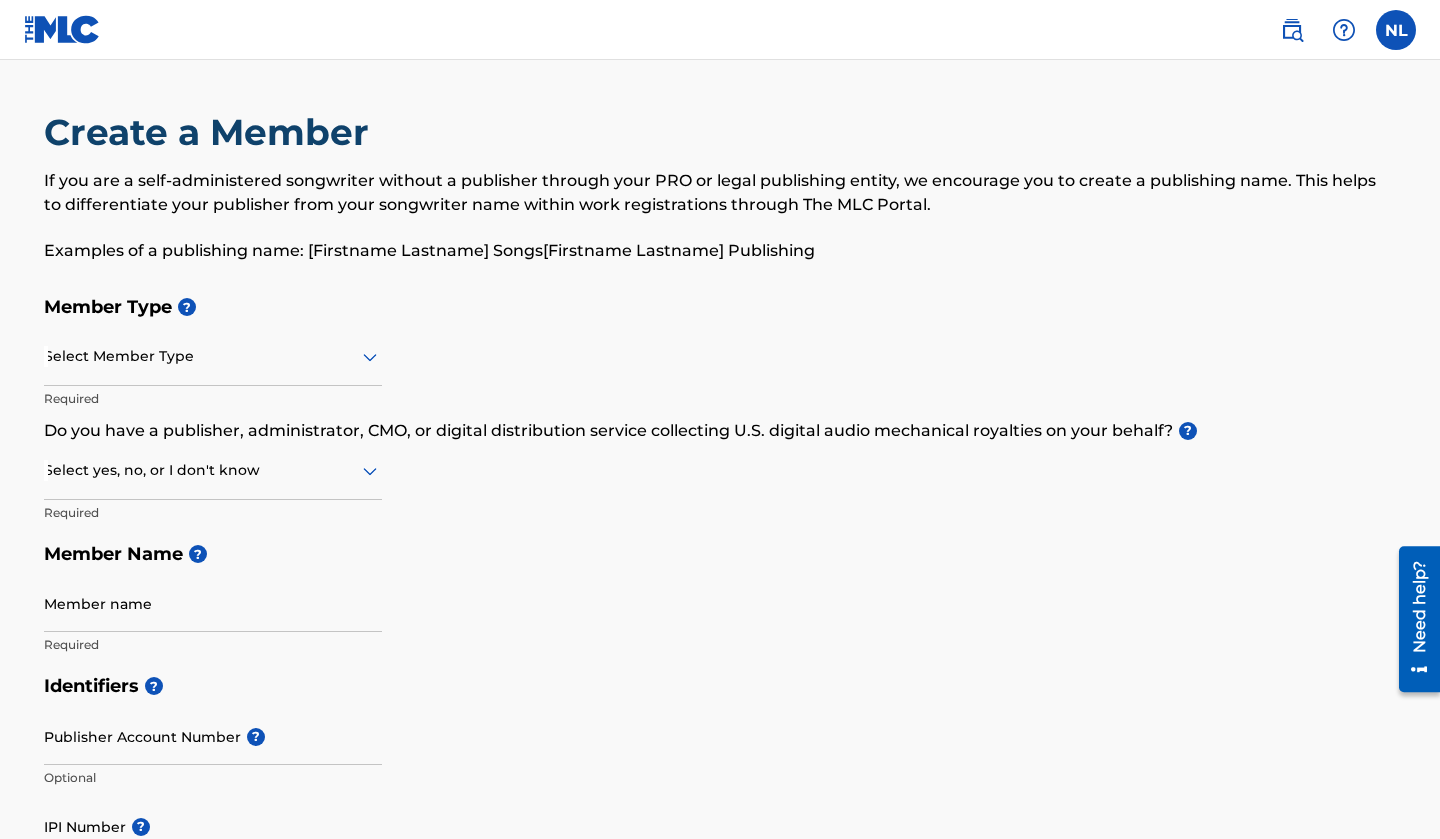 scroll, scrollTop: 0, scrollLeft: 0, axis: both 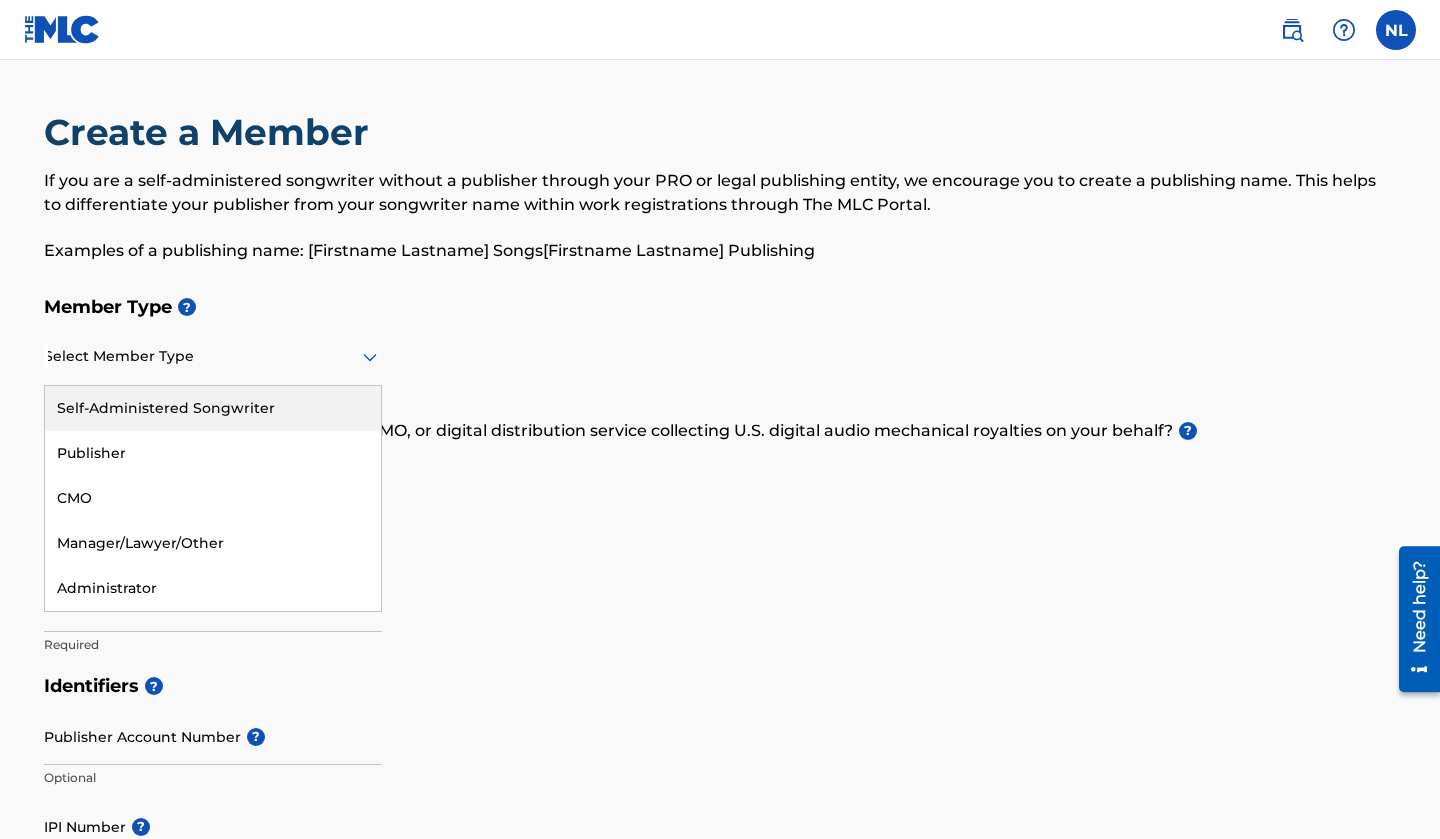 click at bounding box center (213, 356) 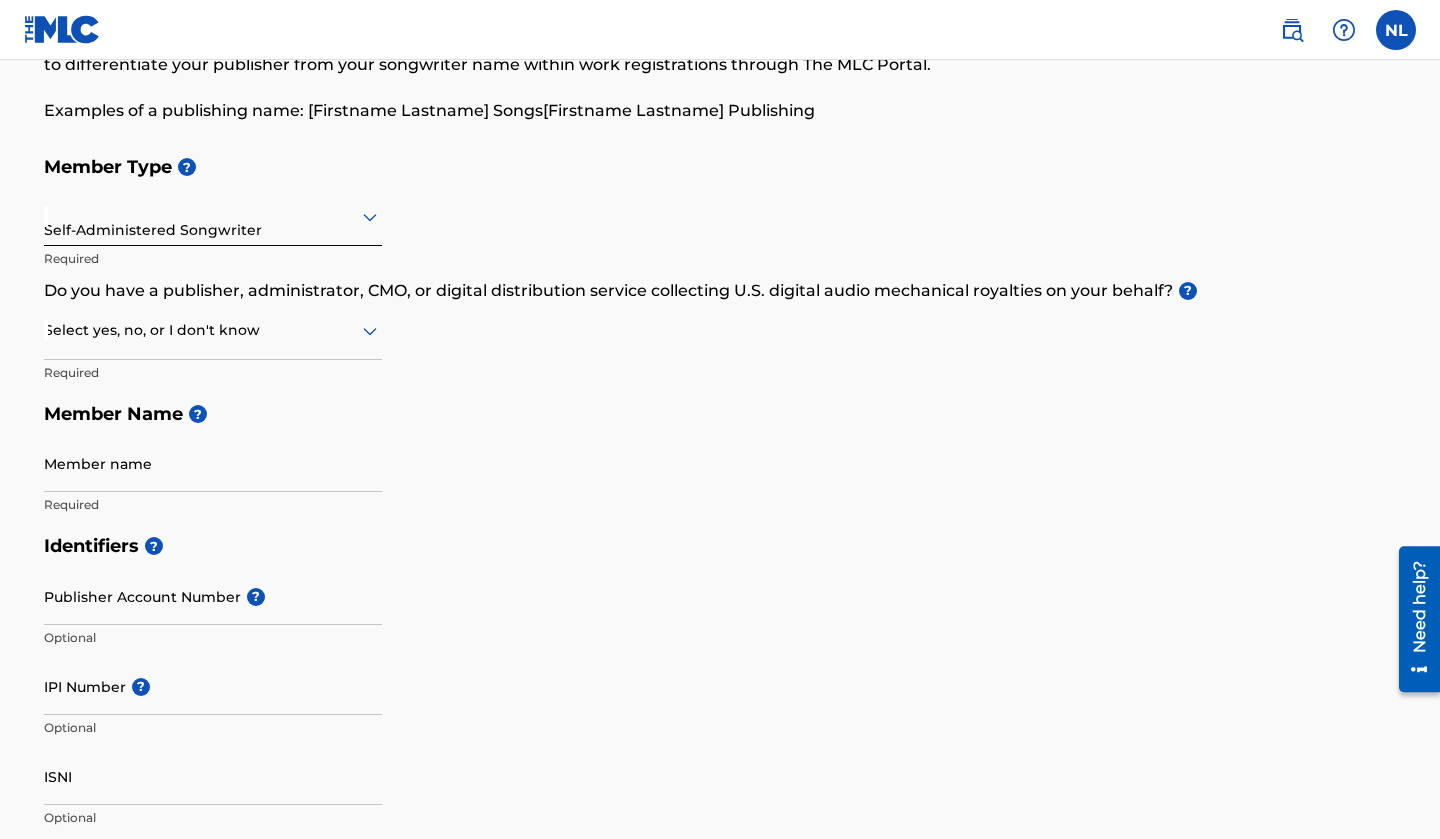 scroll, scrollTop: 141, scrollLeft: 0, axis: vertical 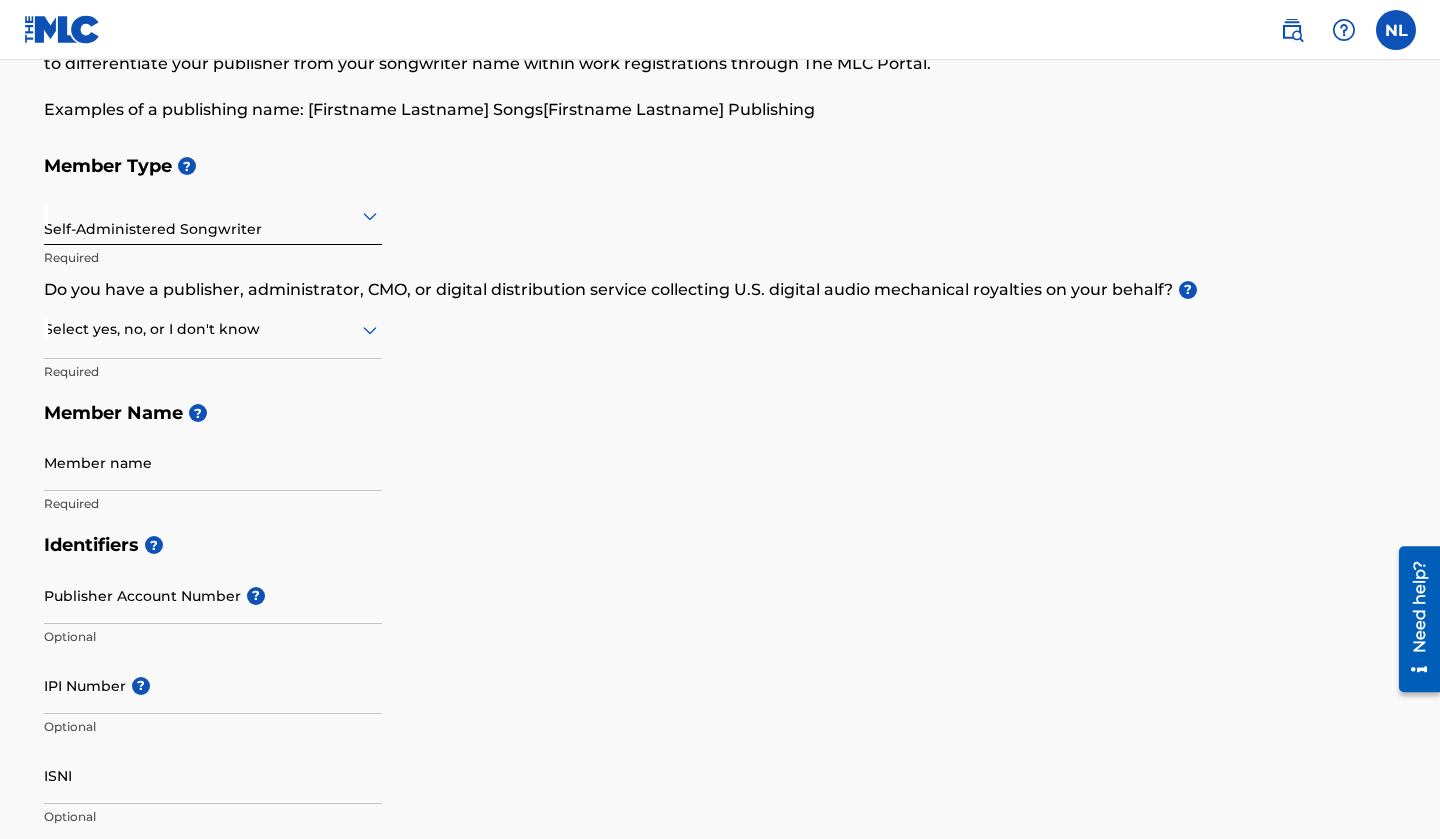 click at bounding box center [213, 329] 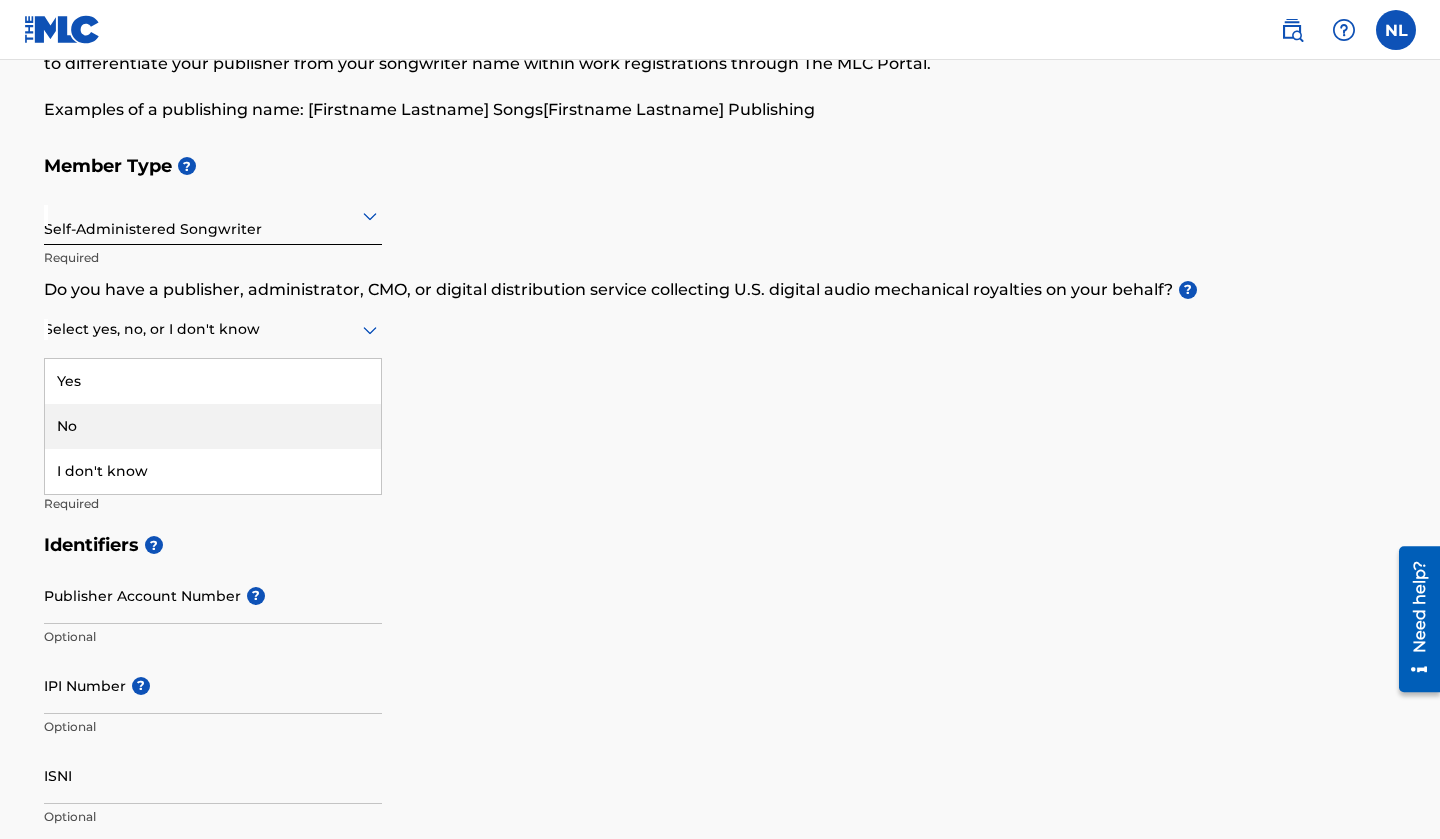 click on "No" at bounding box center (213, 426) 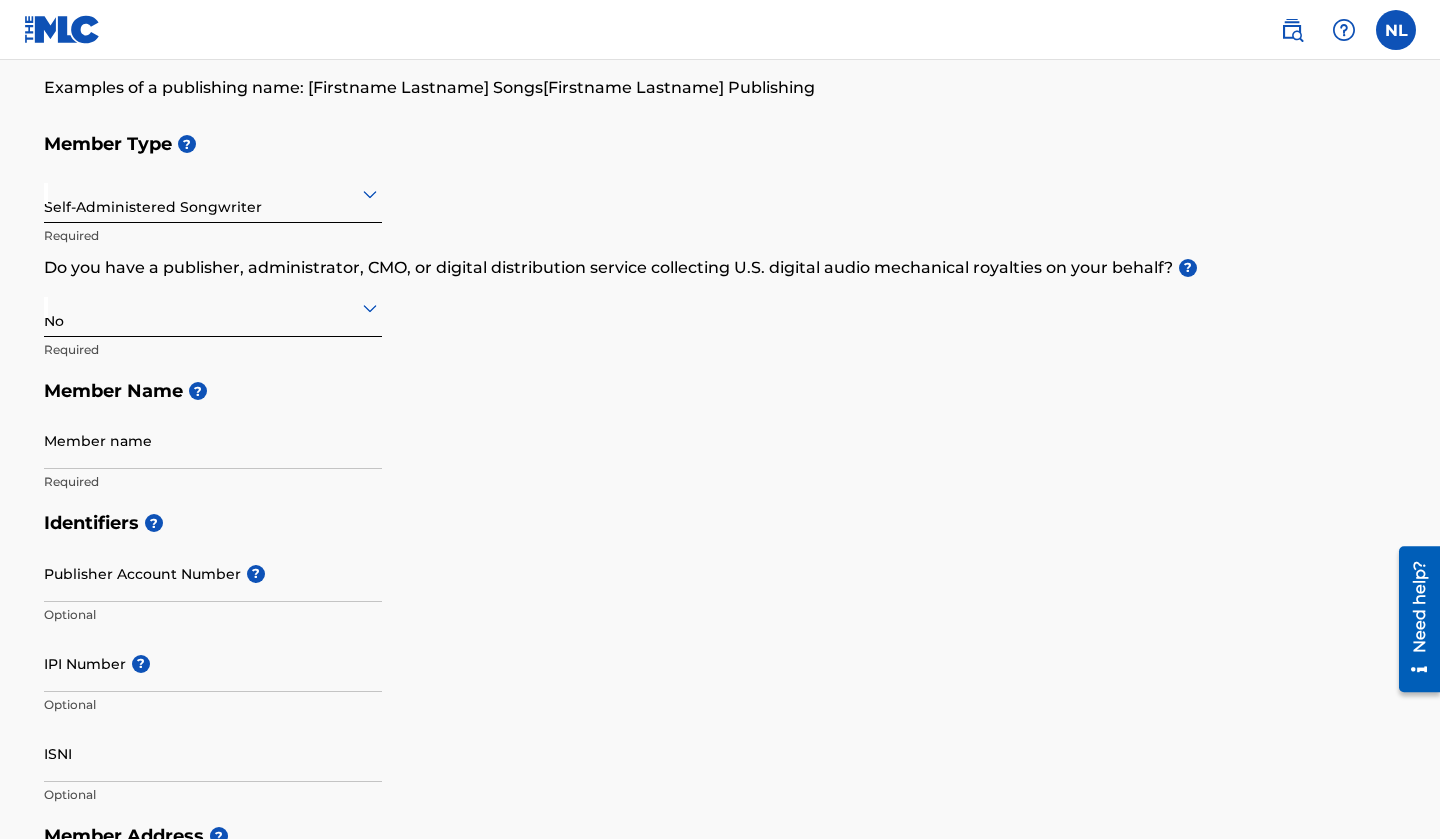 scroll, scrollTop: 176, scrollLeft: 0, axis: vertical 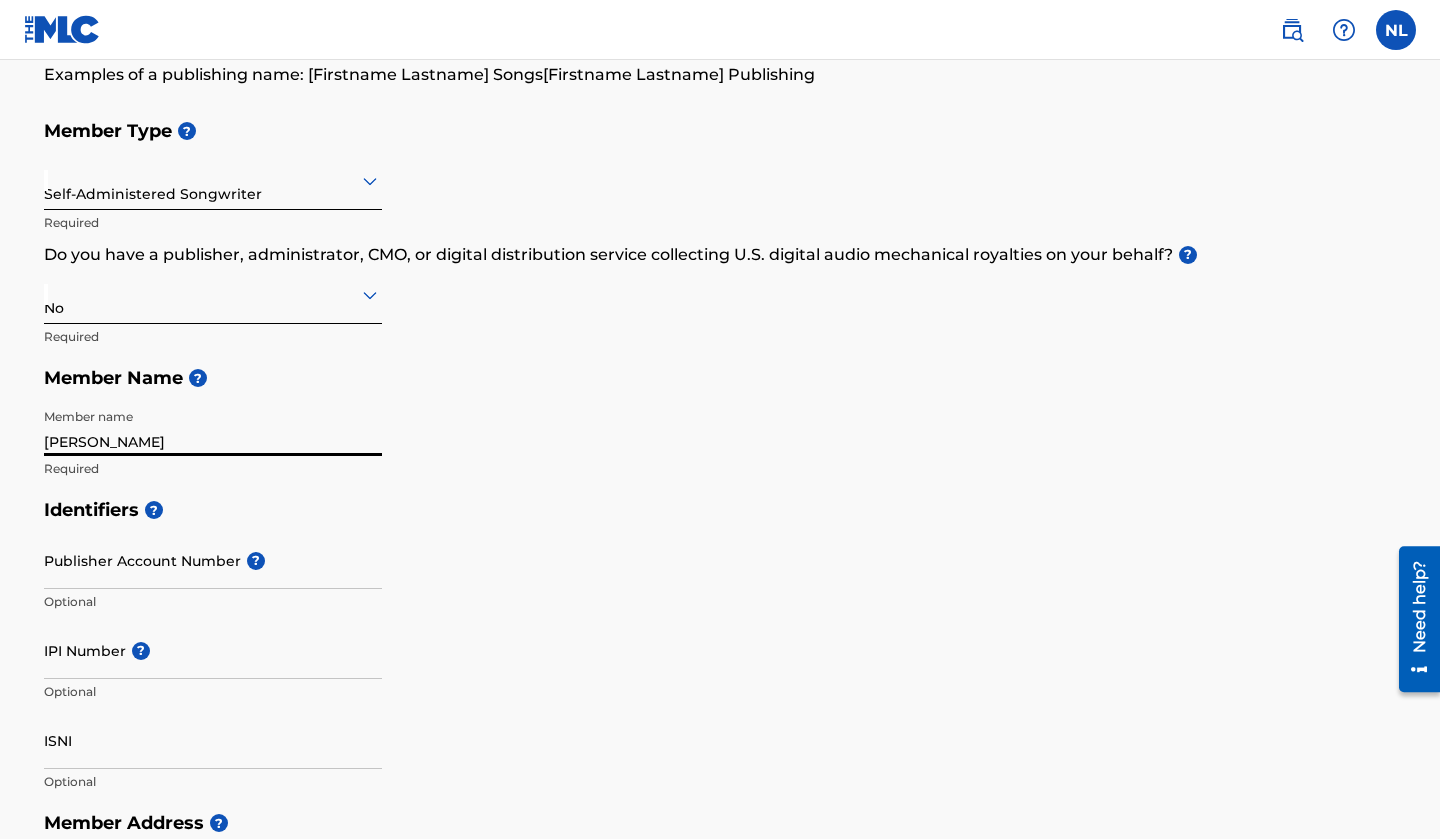 type on "Nico Little" 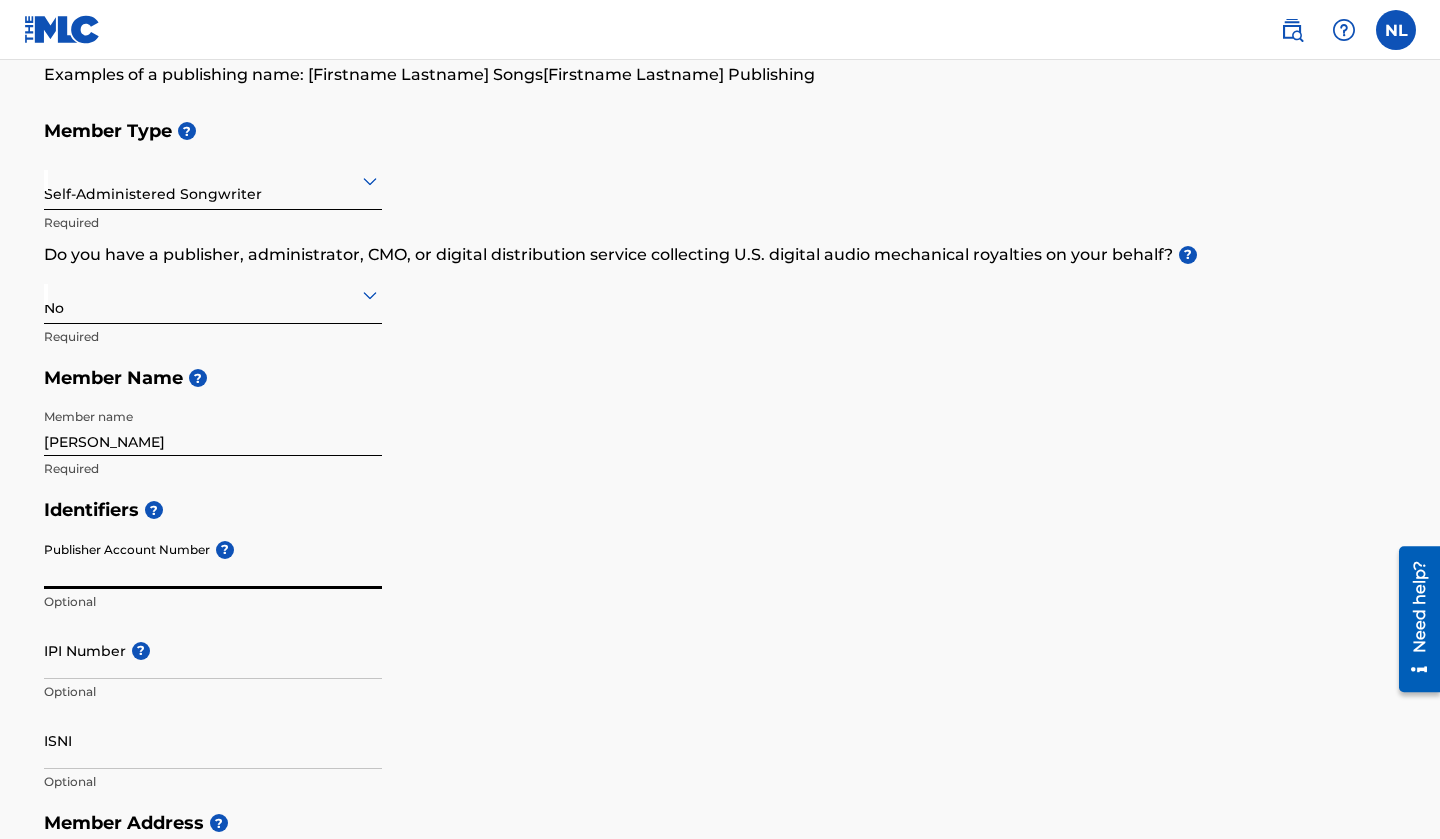 click on "Publisher Account Number ?" at bounding box center [213, 560] 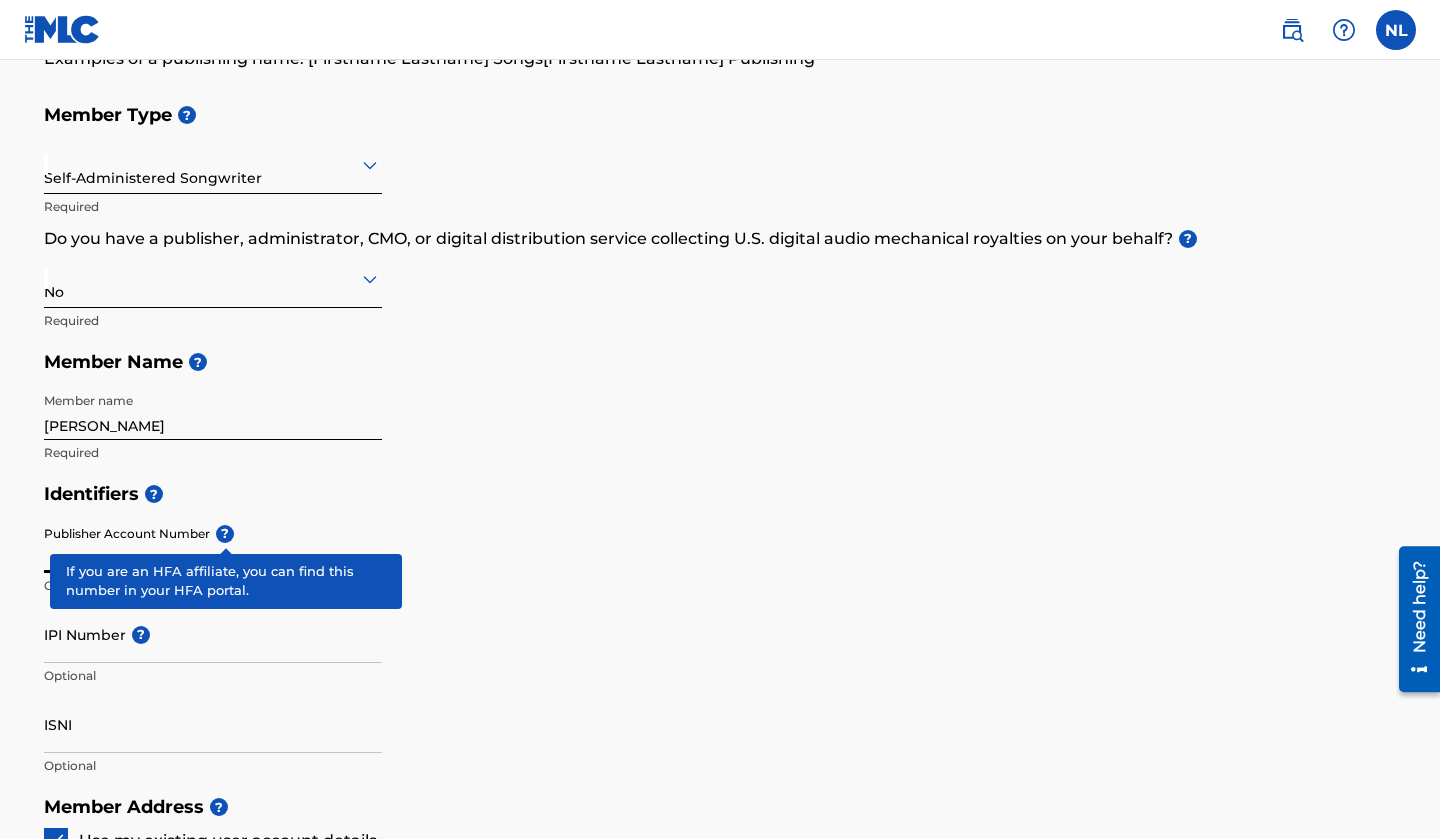 click on "?" at bounding box center (225, 534) 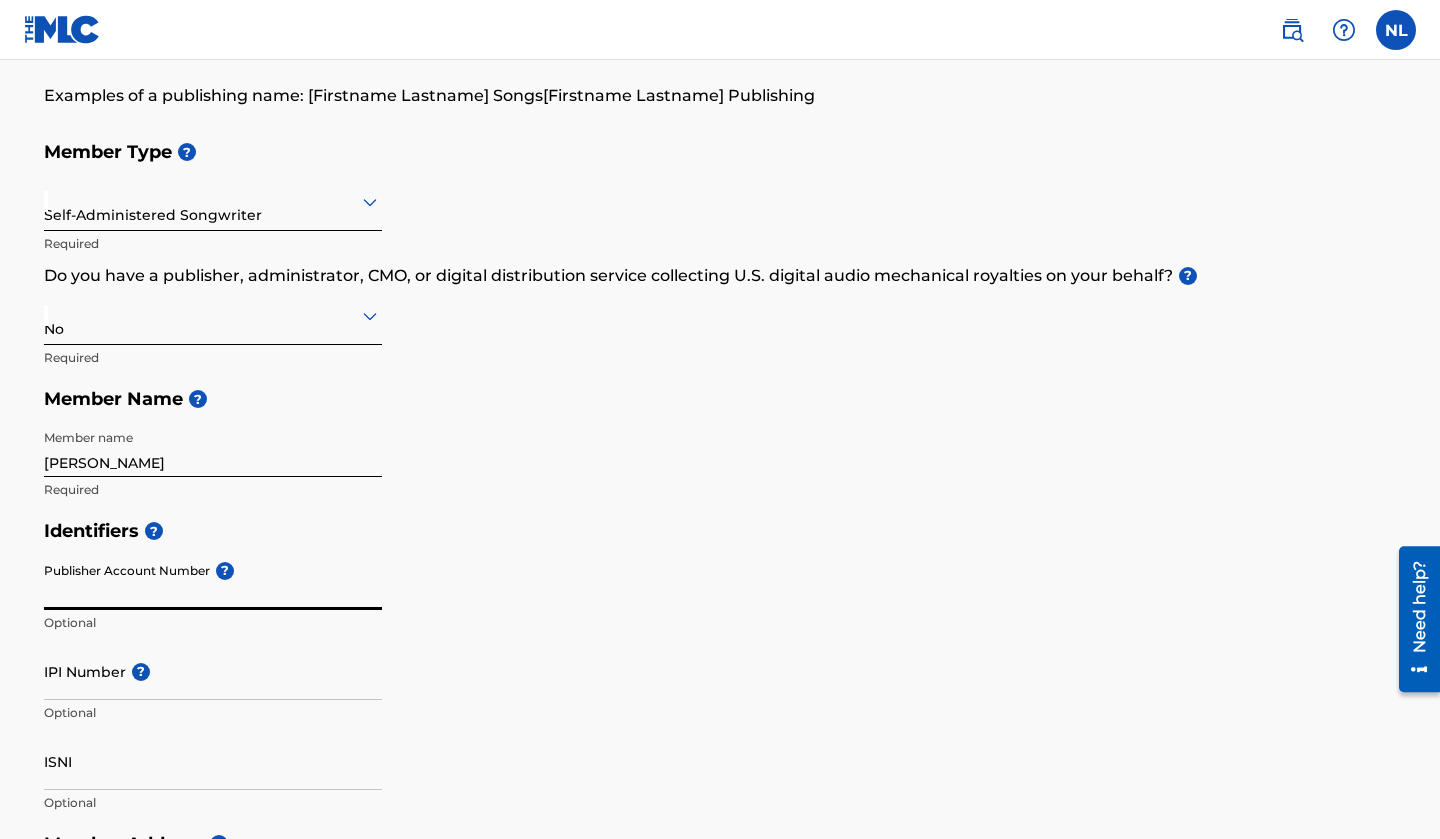 scroll, scrollTop: 157, scrollLeft: 0, axis: vertical 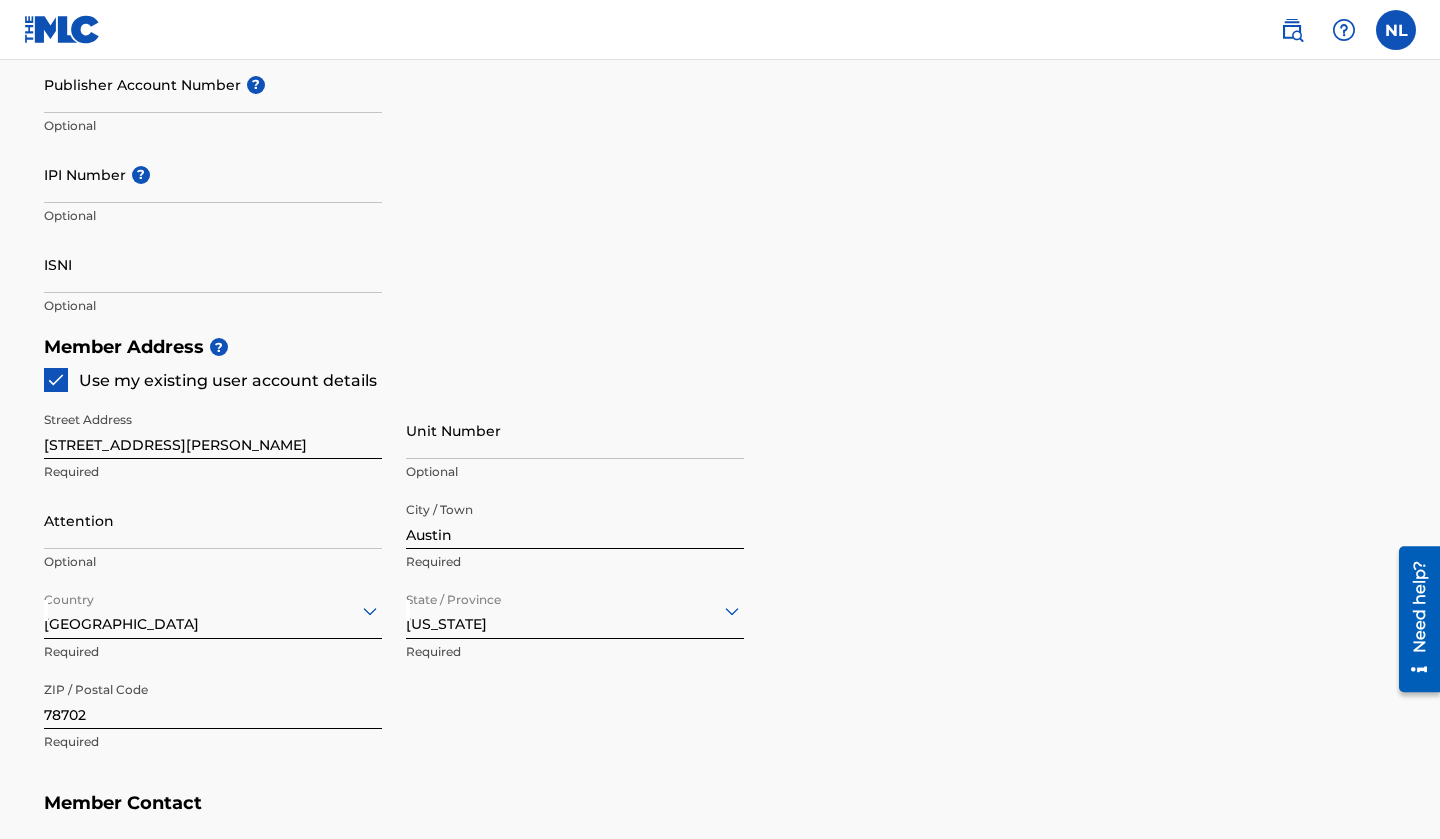 click on "Identifiers ? Publisher Account Number ? Optional IPI Number ? Optional ISNI Optional" at bounding box center (720, 169) 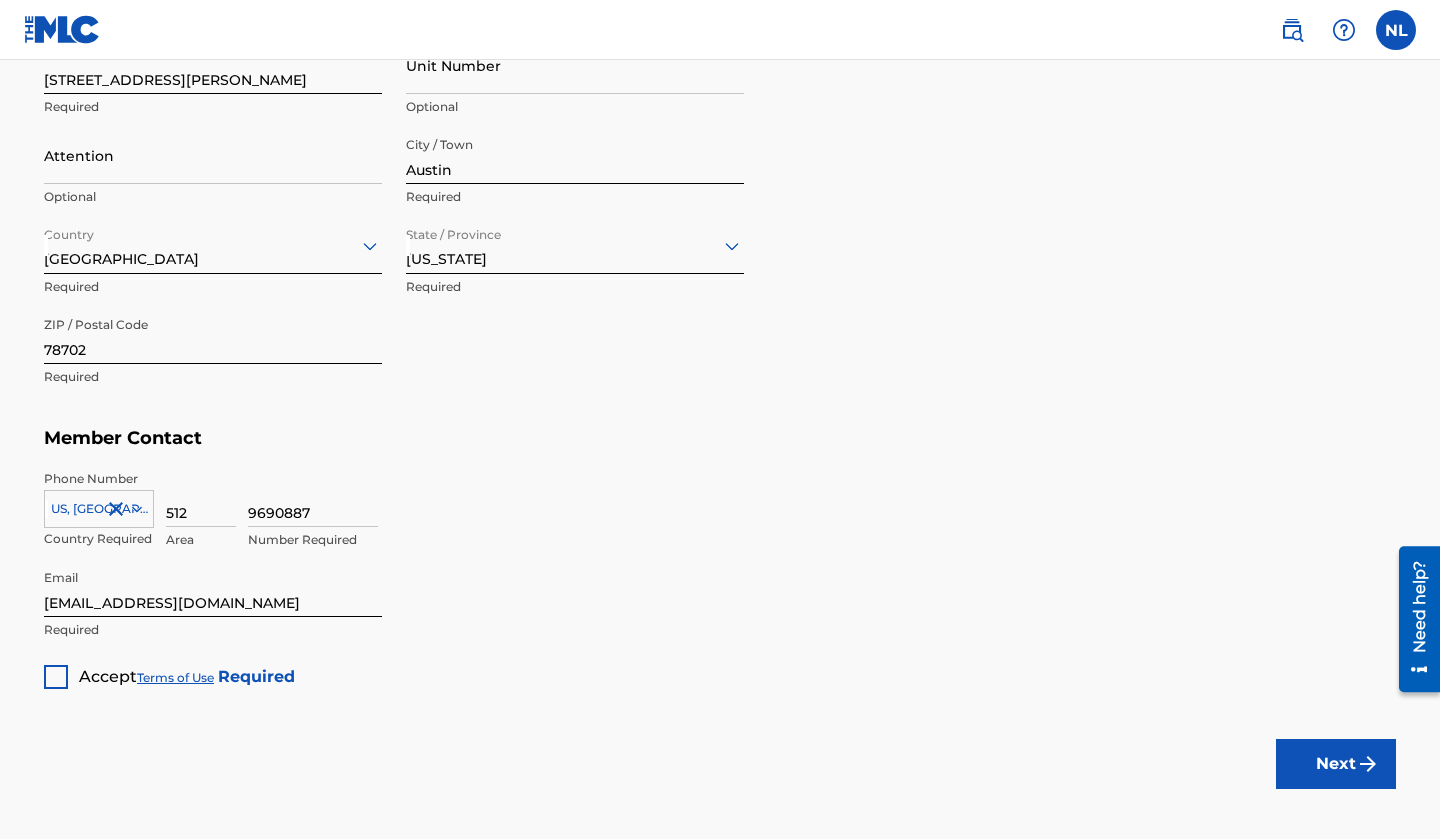 scroll, scrollTop: 1095, scrollLeft: 0, axis: vertical 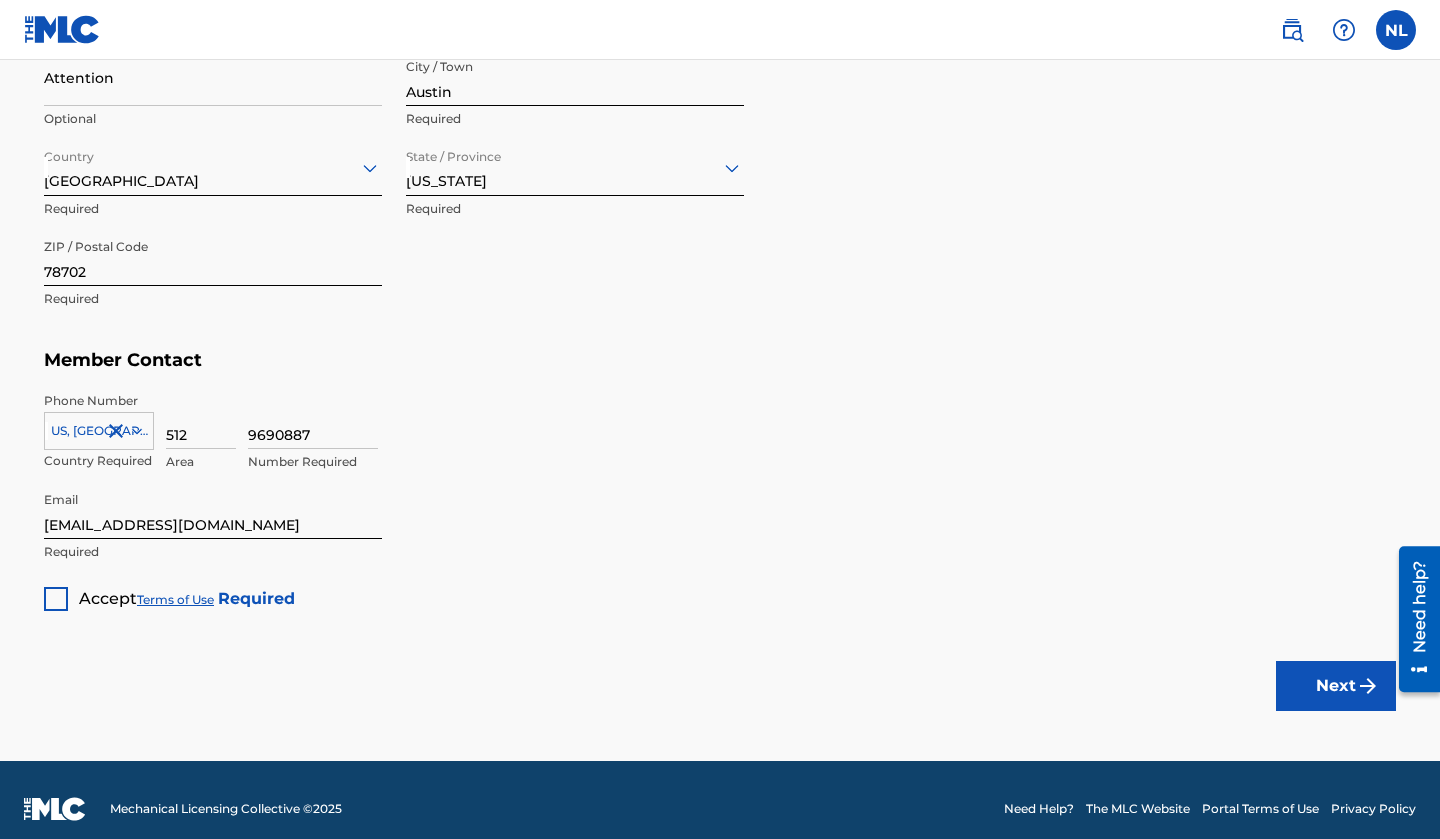 click at bounding box center (56, 599) 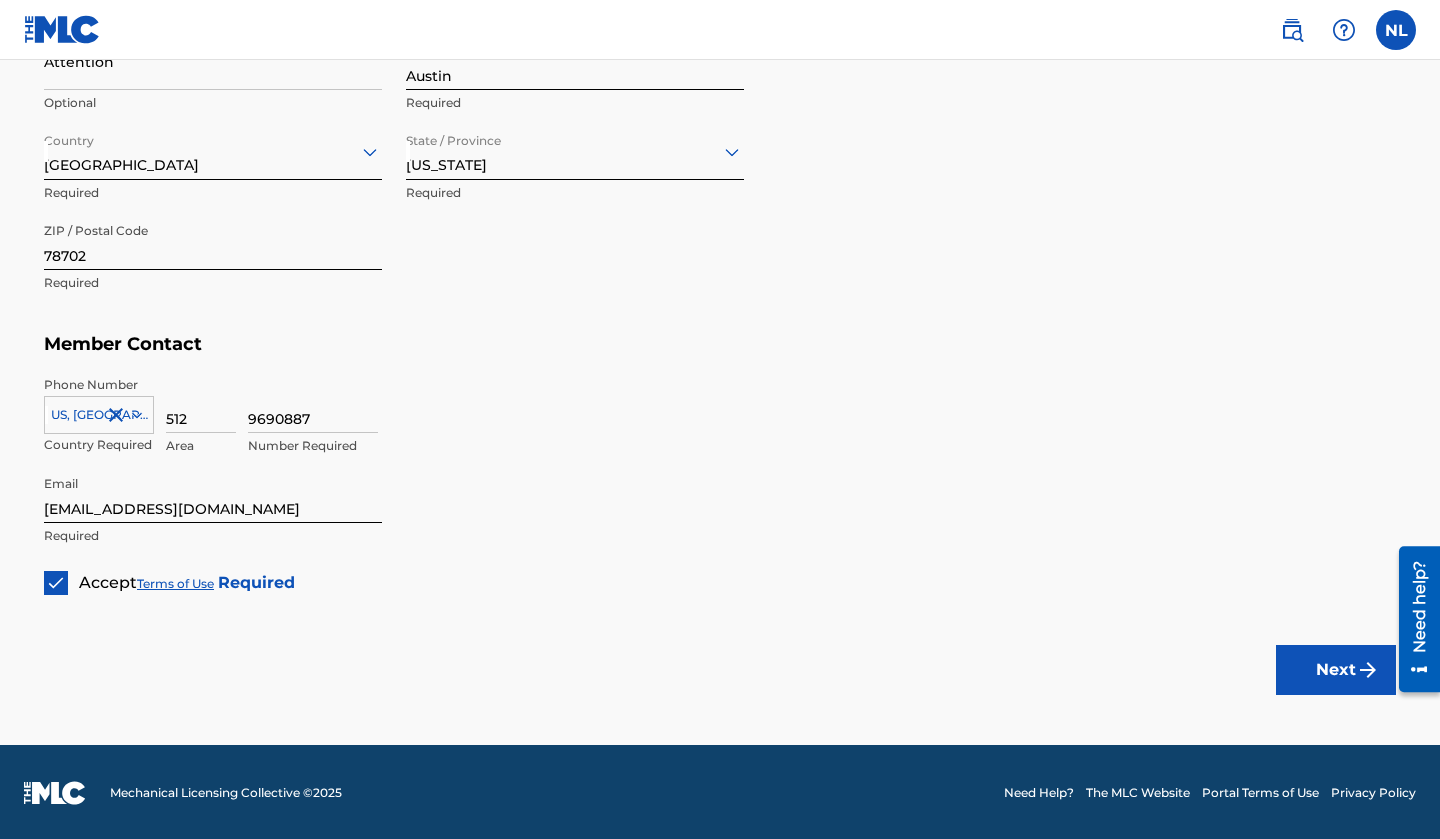 scroll, scrollTop: 1110, scrollLeft: 0, axis: vertical 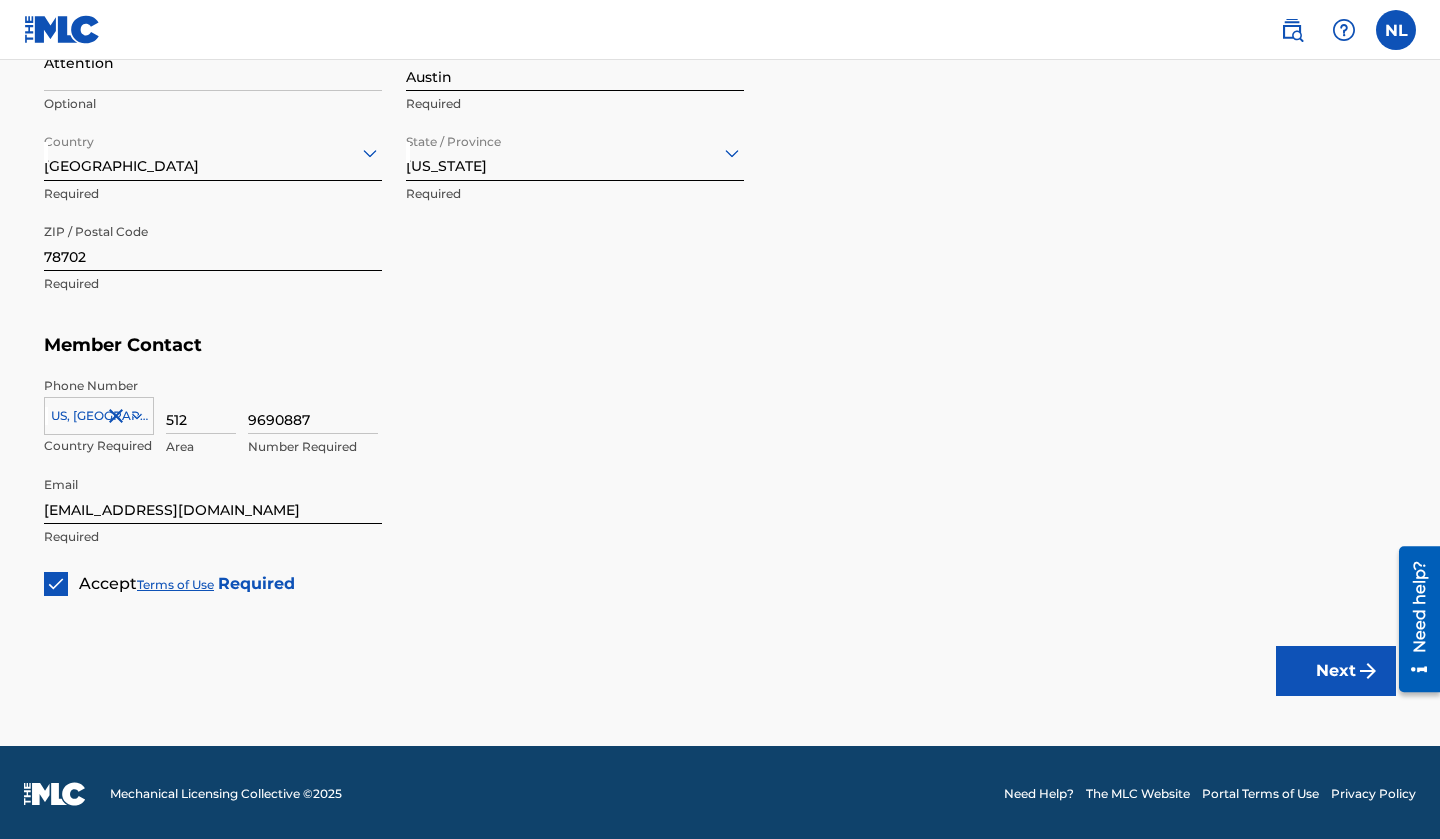 click on "Next" at bounding box center (1336, 671) 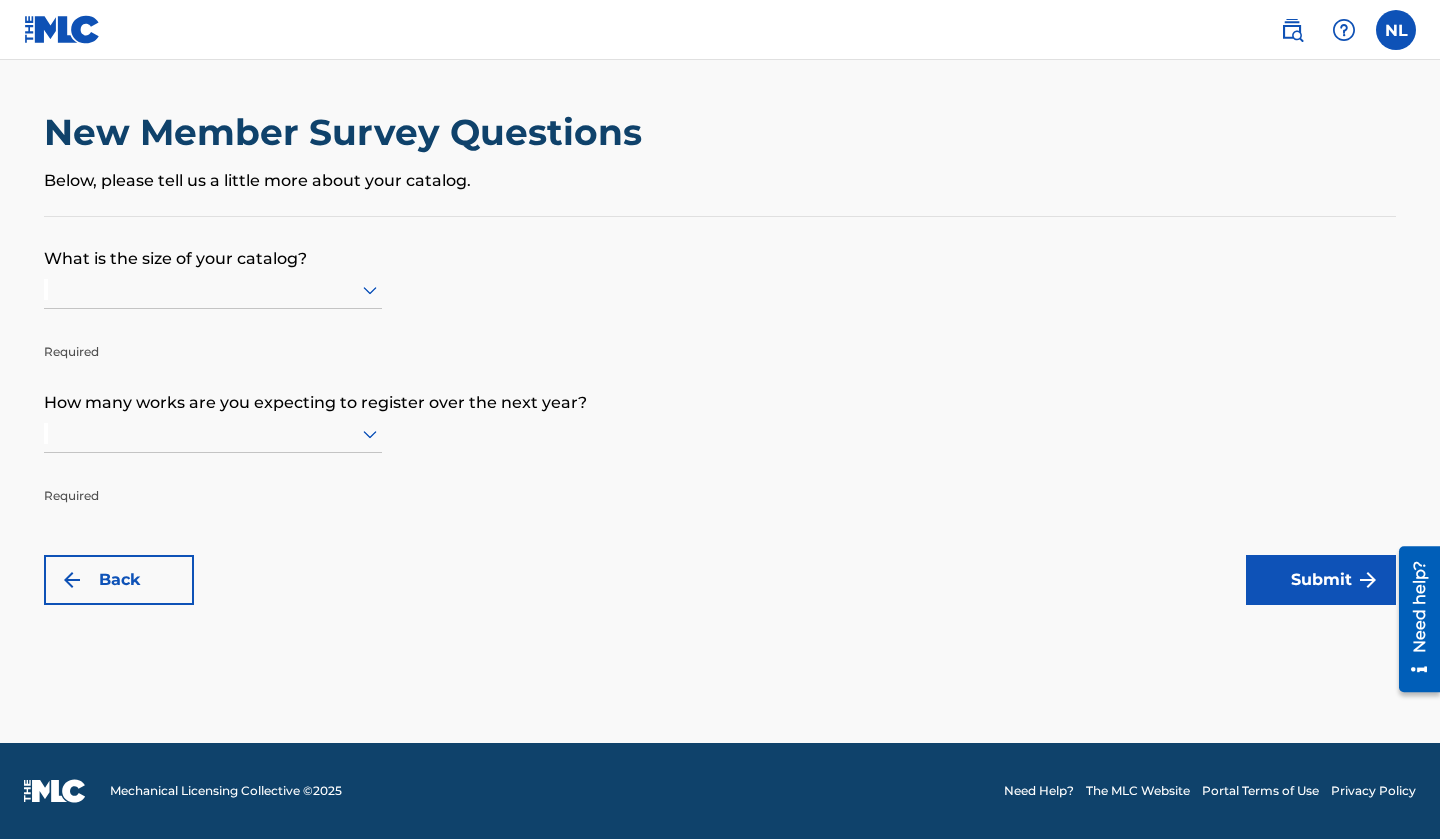 scroll, scrollTop: 0, scrollLeft: 0, axis: both 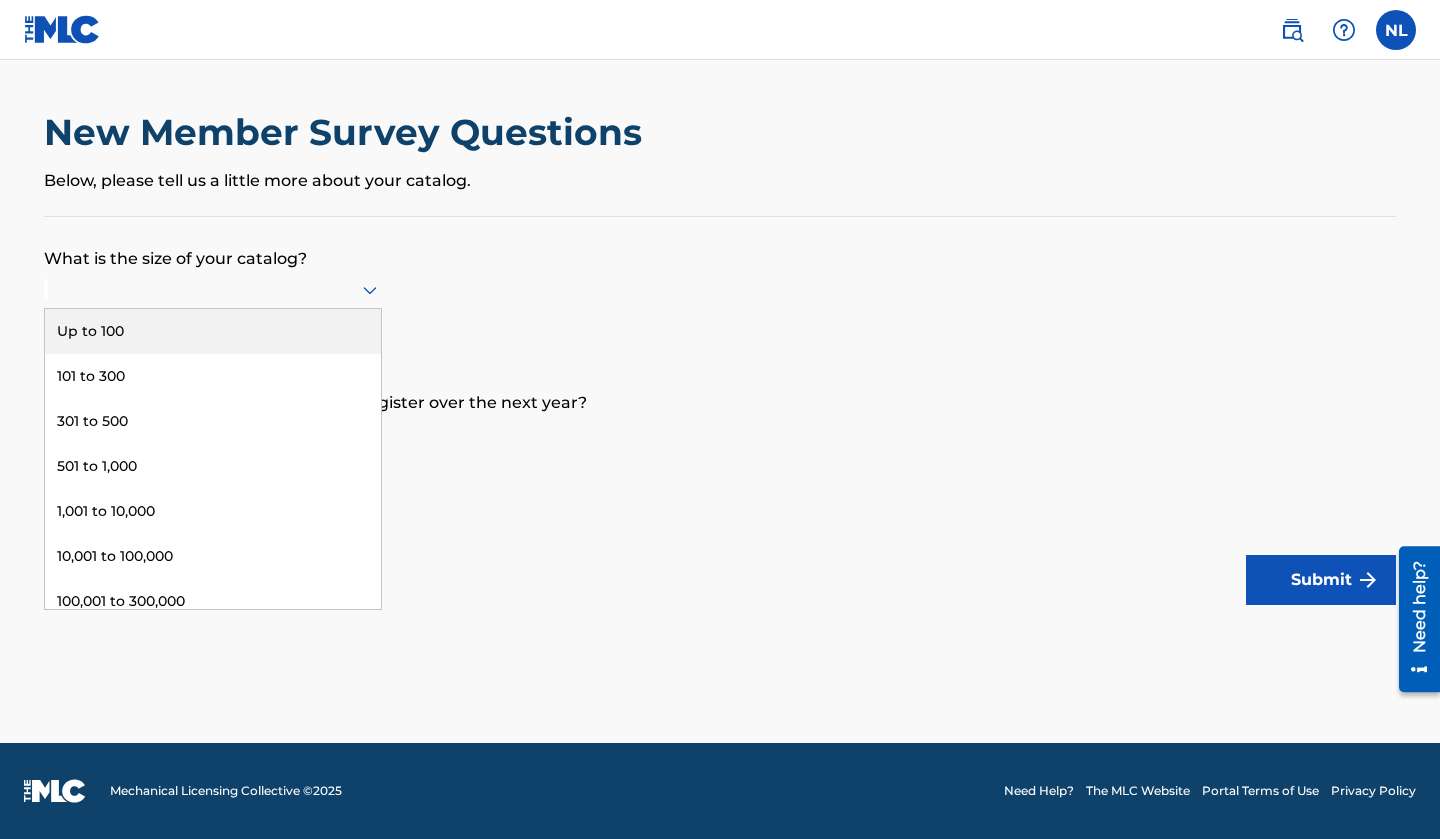 click on "Up to 100" at bounding box center [213, 331] 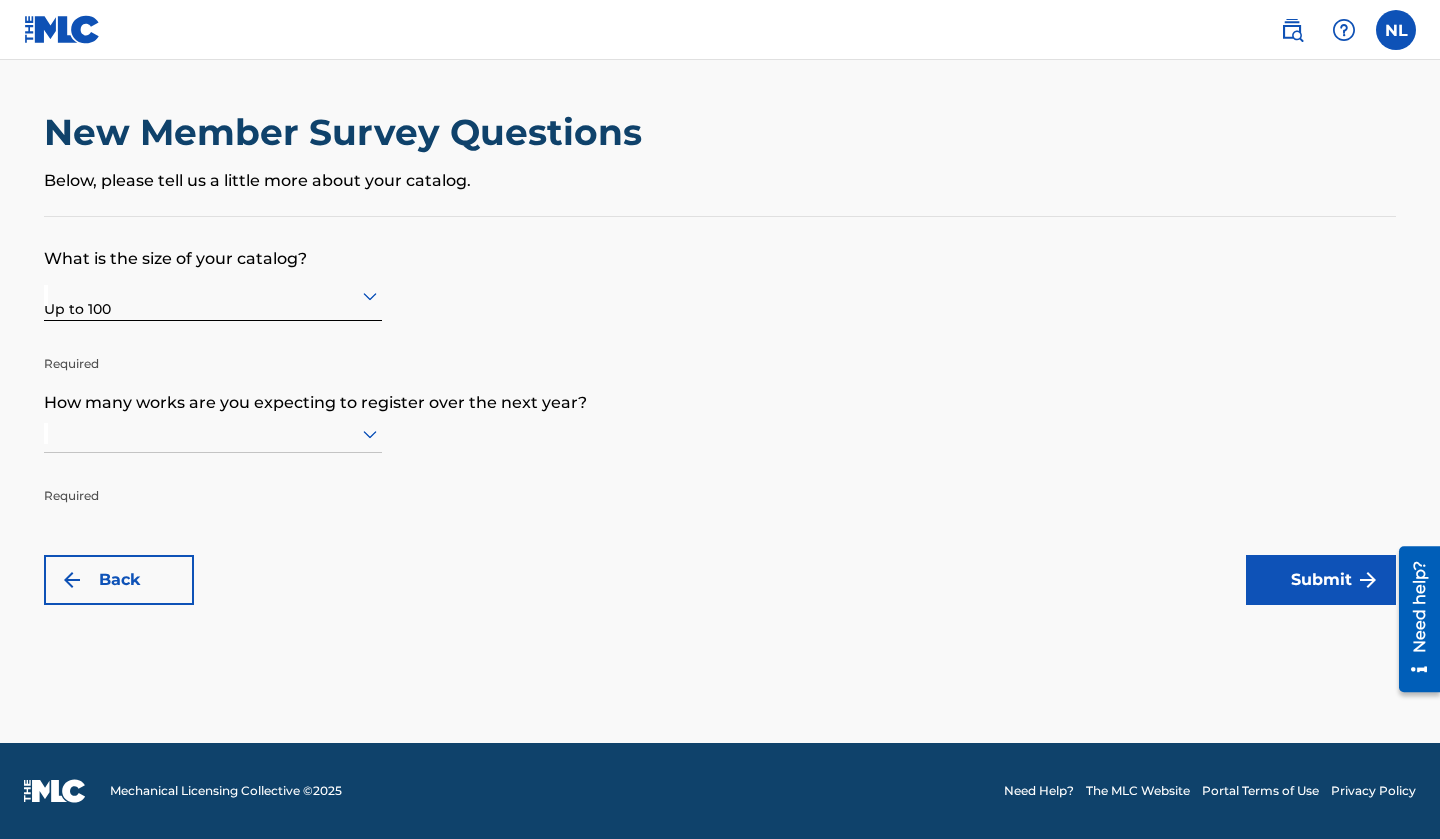 click at bounding box center [213, 433] 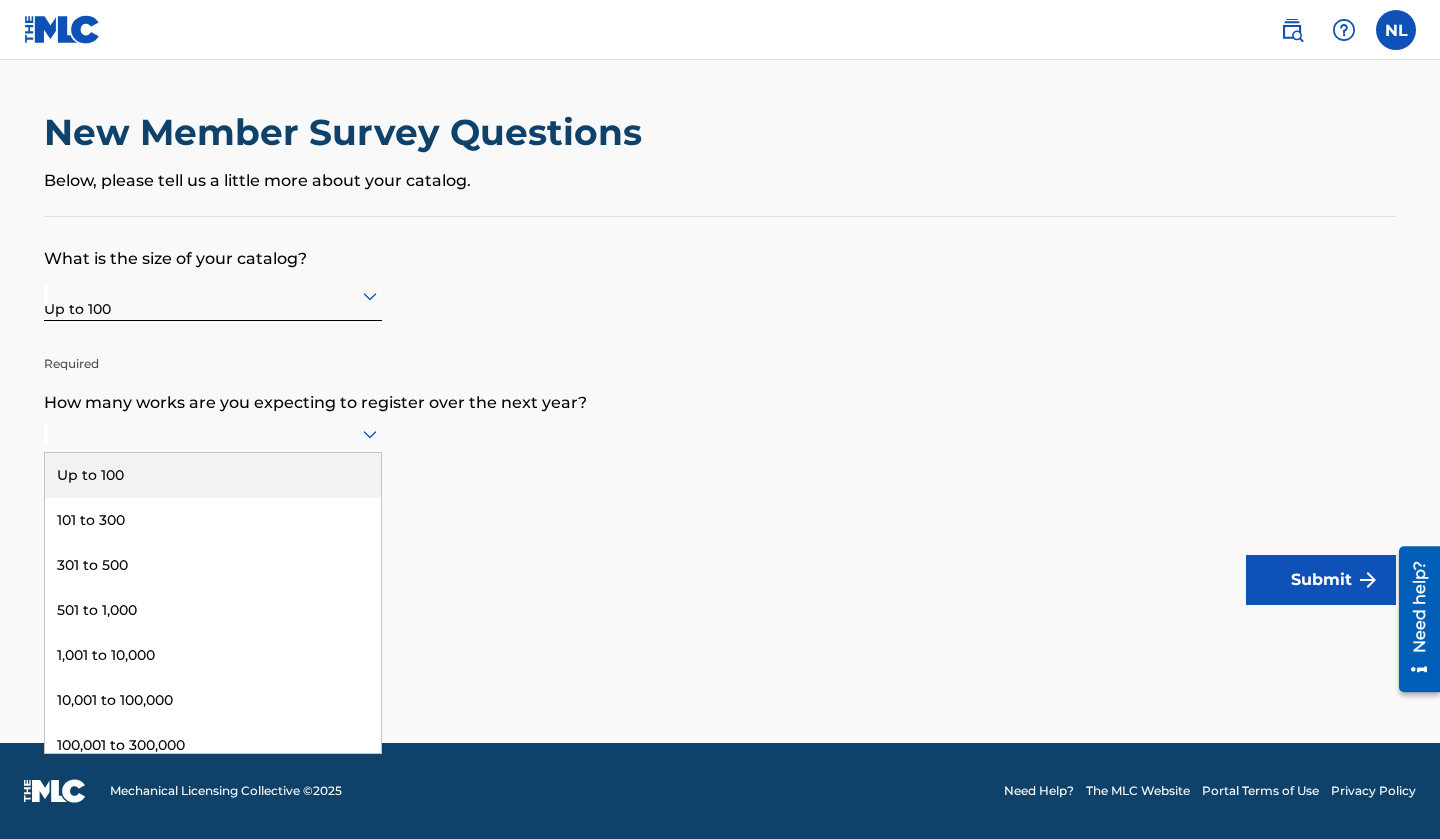 click on "Up to 100" at bounding box center [213, 475] 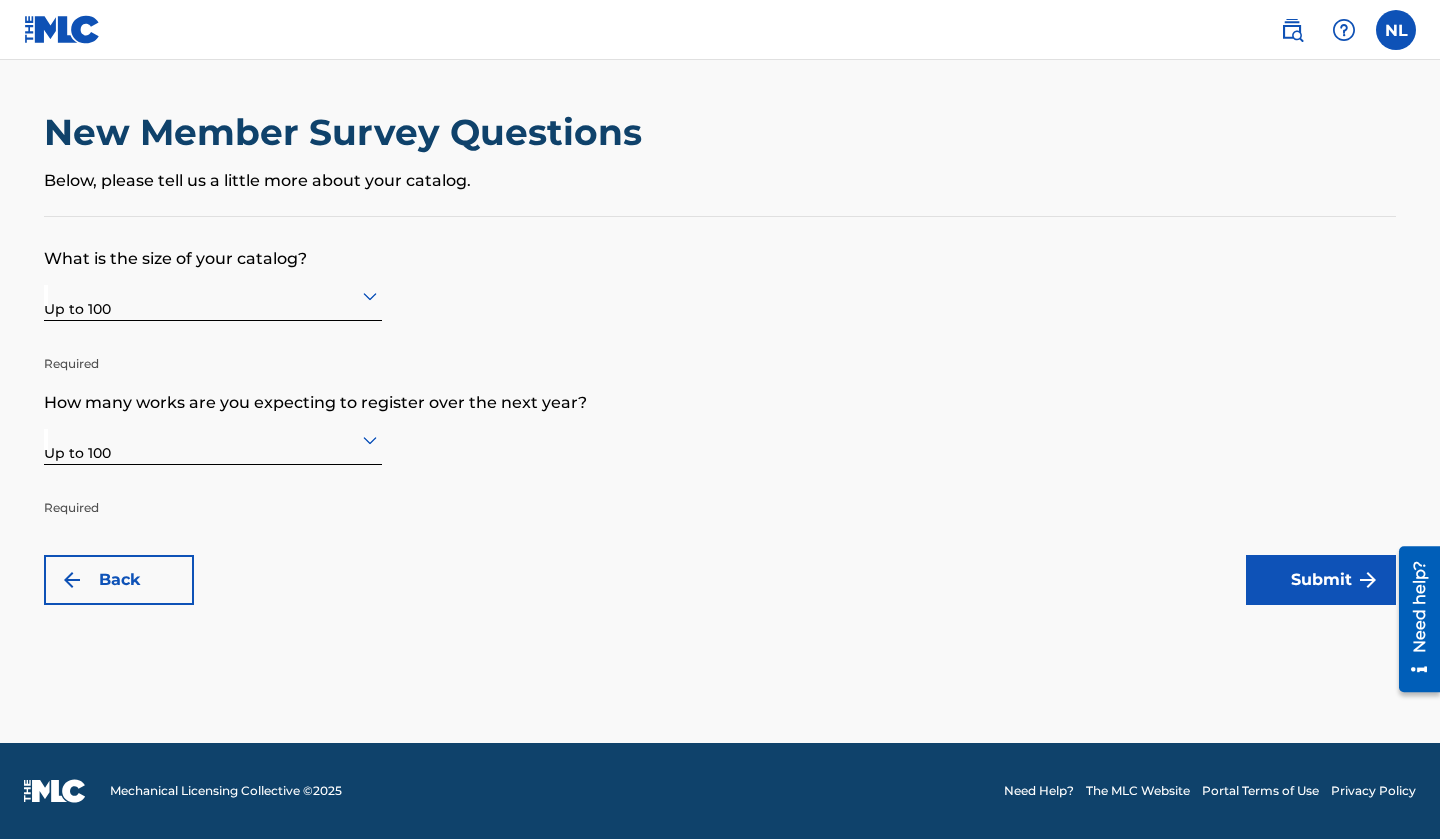 click on "Submit" at bounding box center [1321, 580] 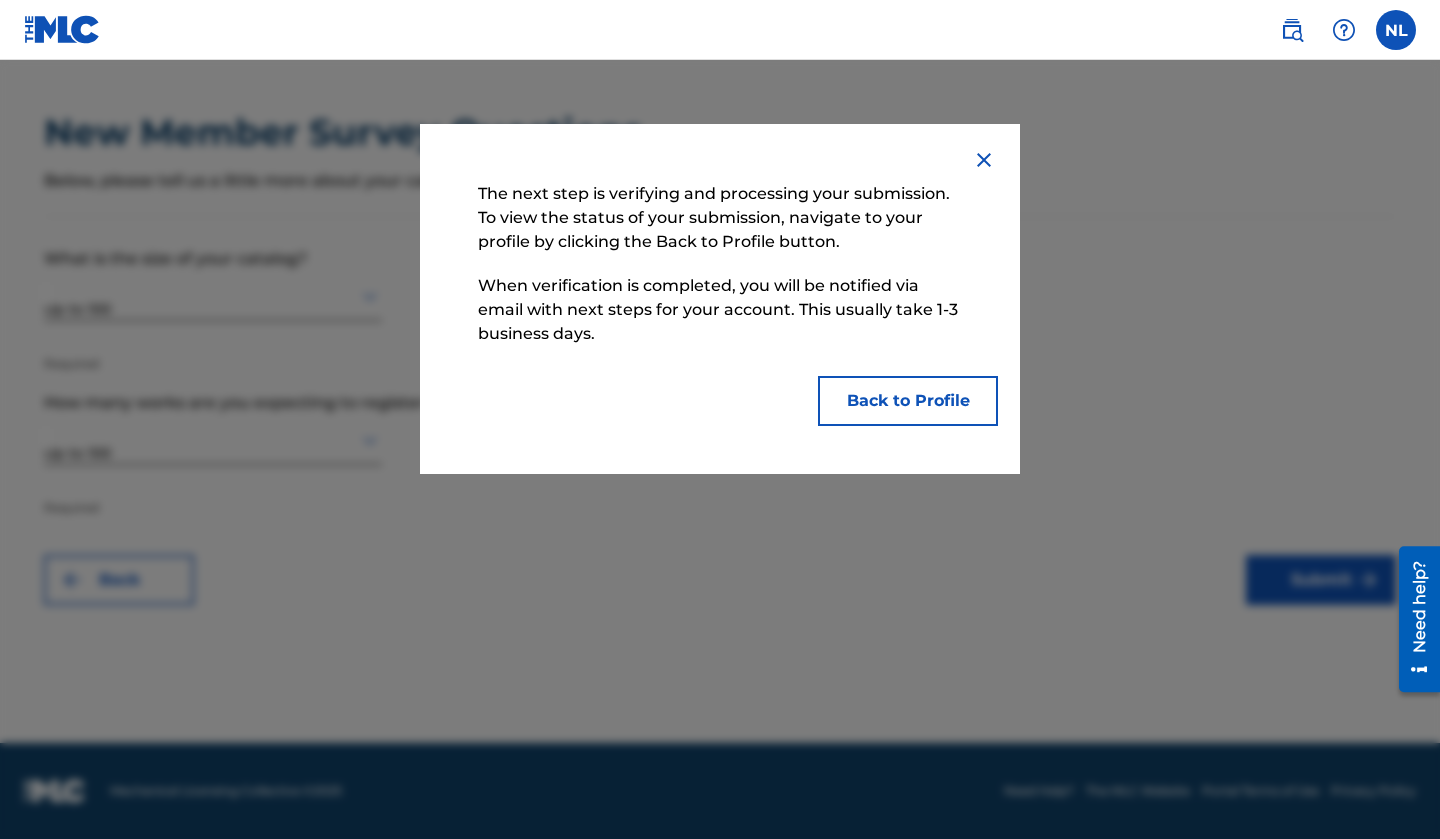click on "Back to Profile" at bounding box center (908, 401) 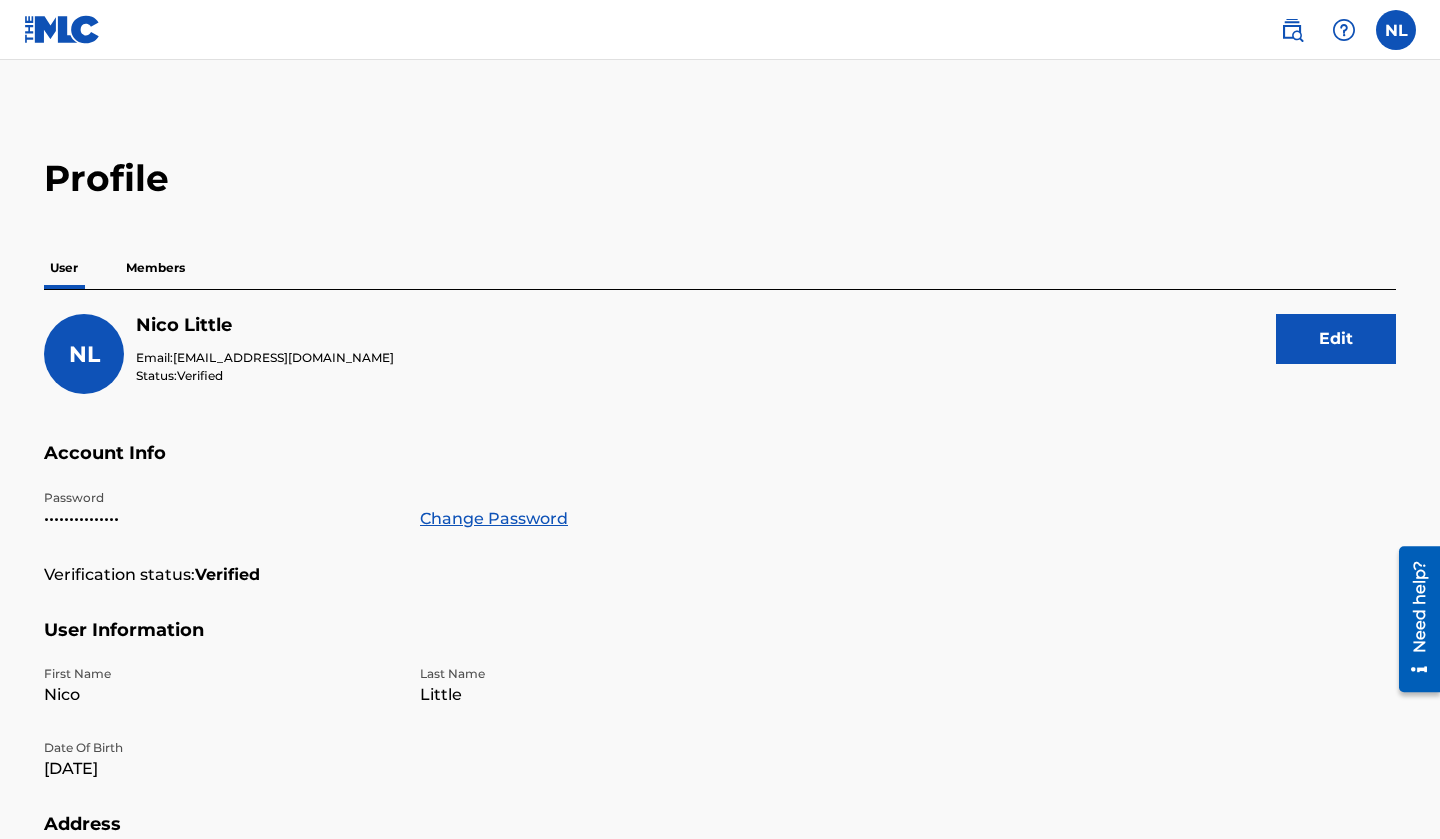 scroll, scrollTop: 0, scrollLeft: 0, axis: both 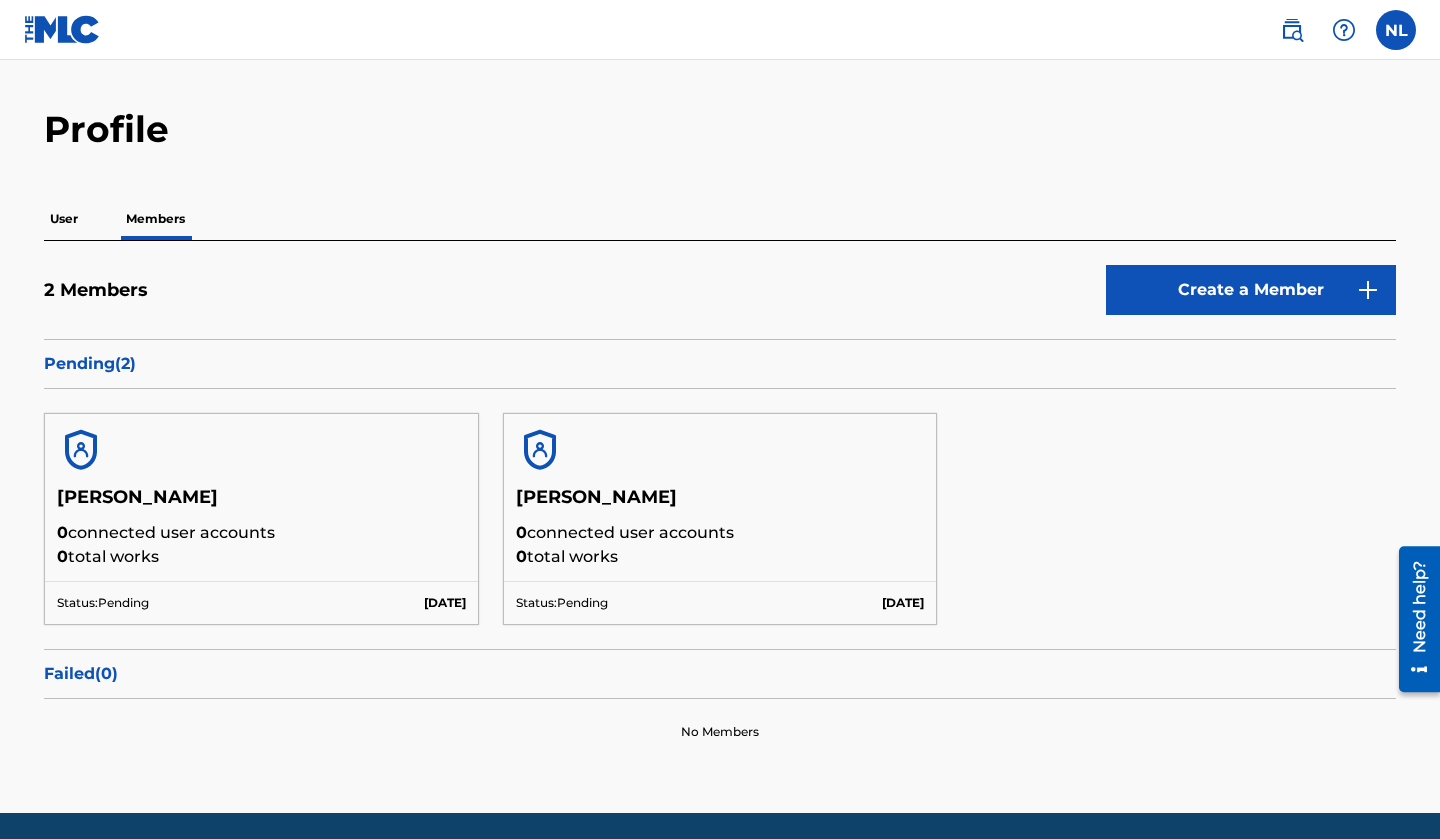 click at bounding box center (540, 450) 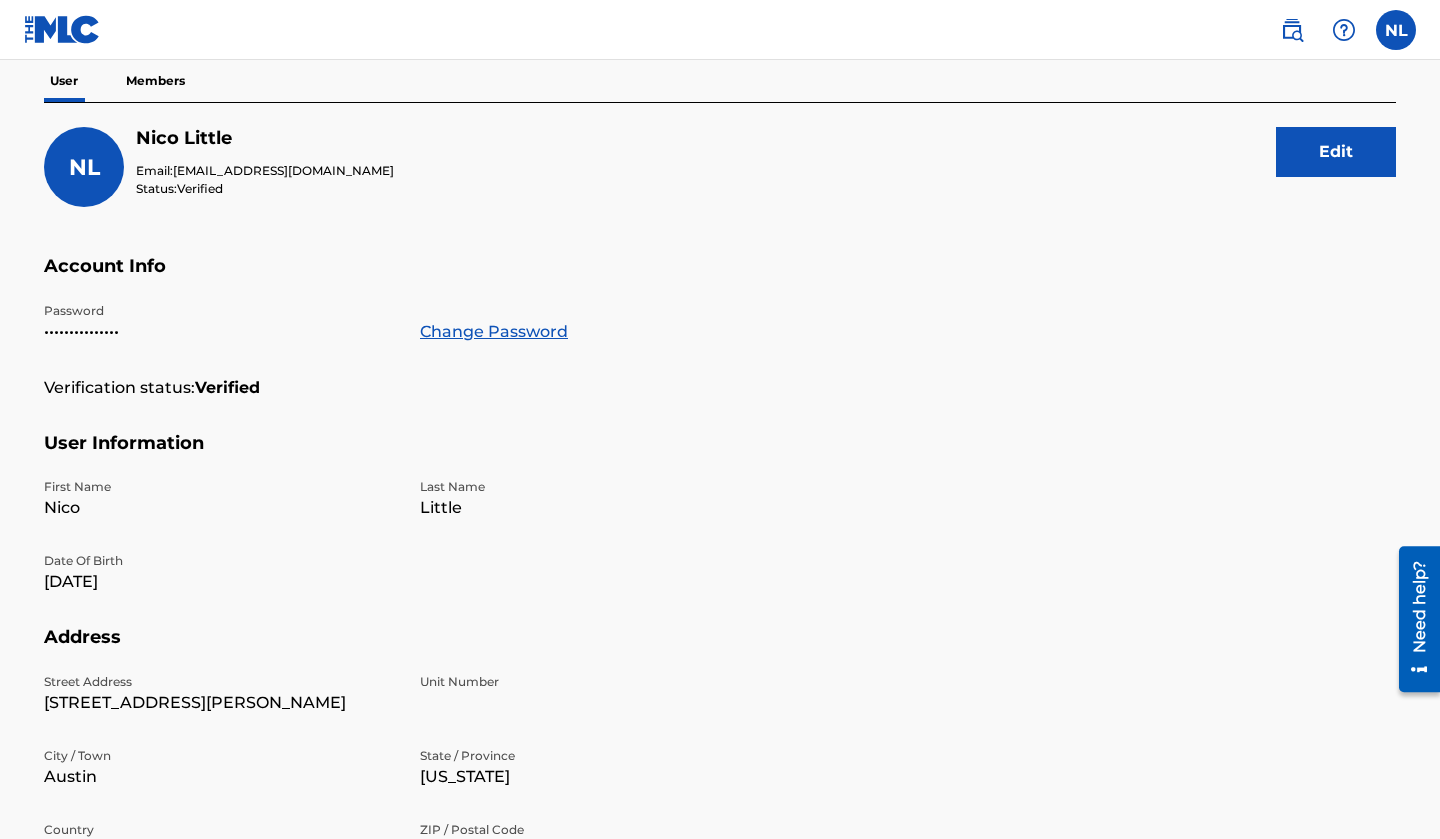 scroll, scrollTop: 105, scrollLeft: 0, axis: vertical 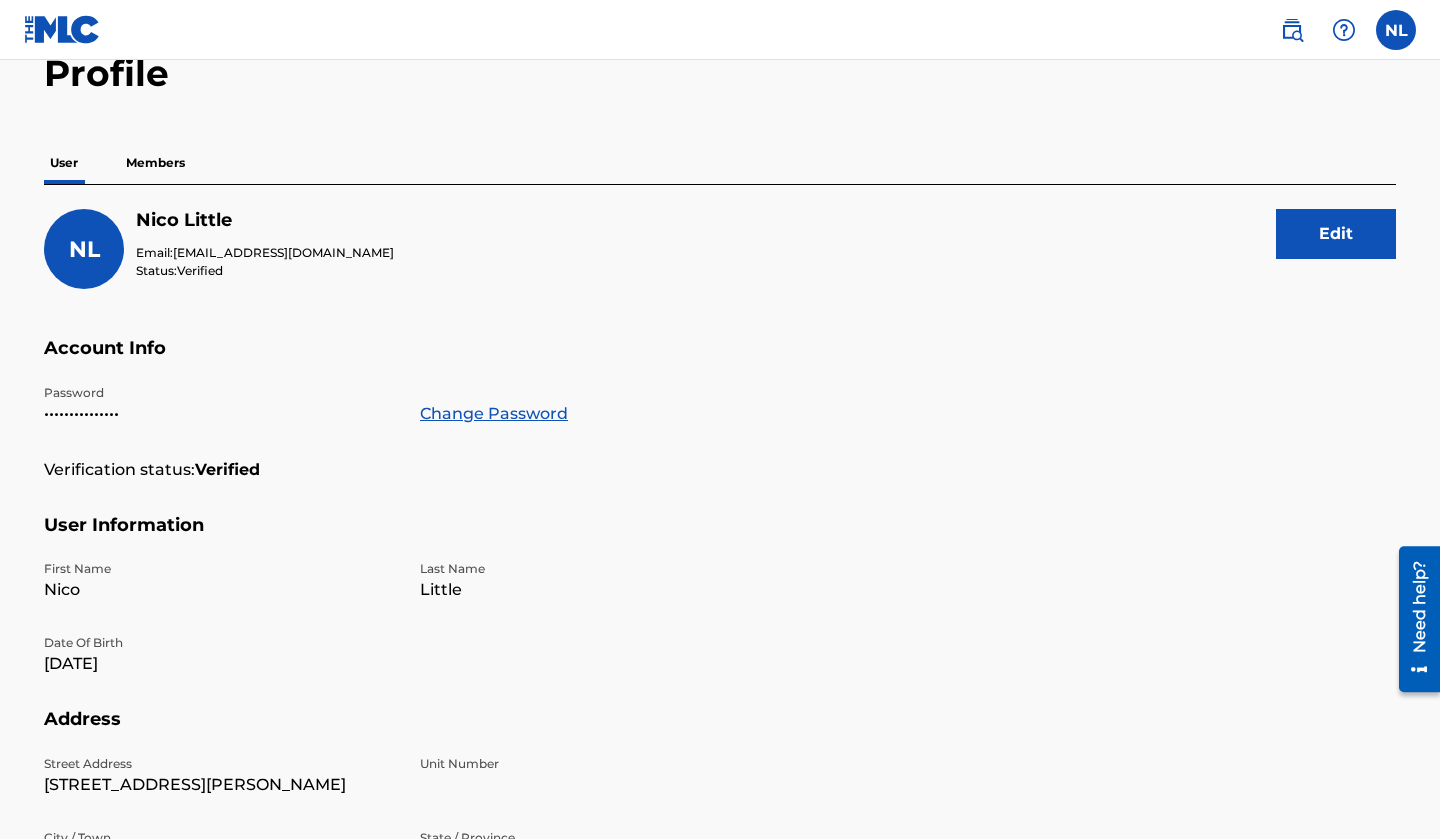 click at bounding box center (1396, 30) 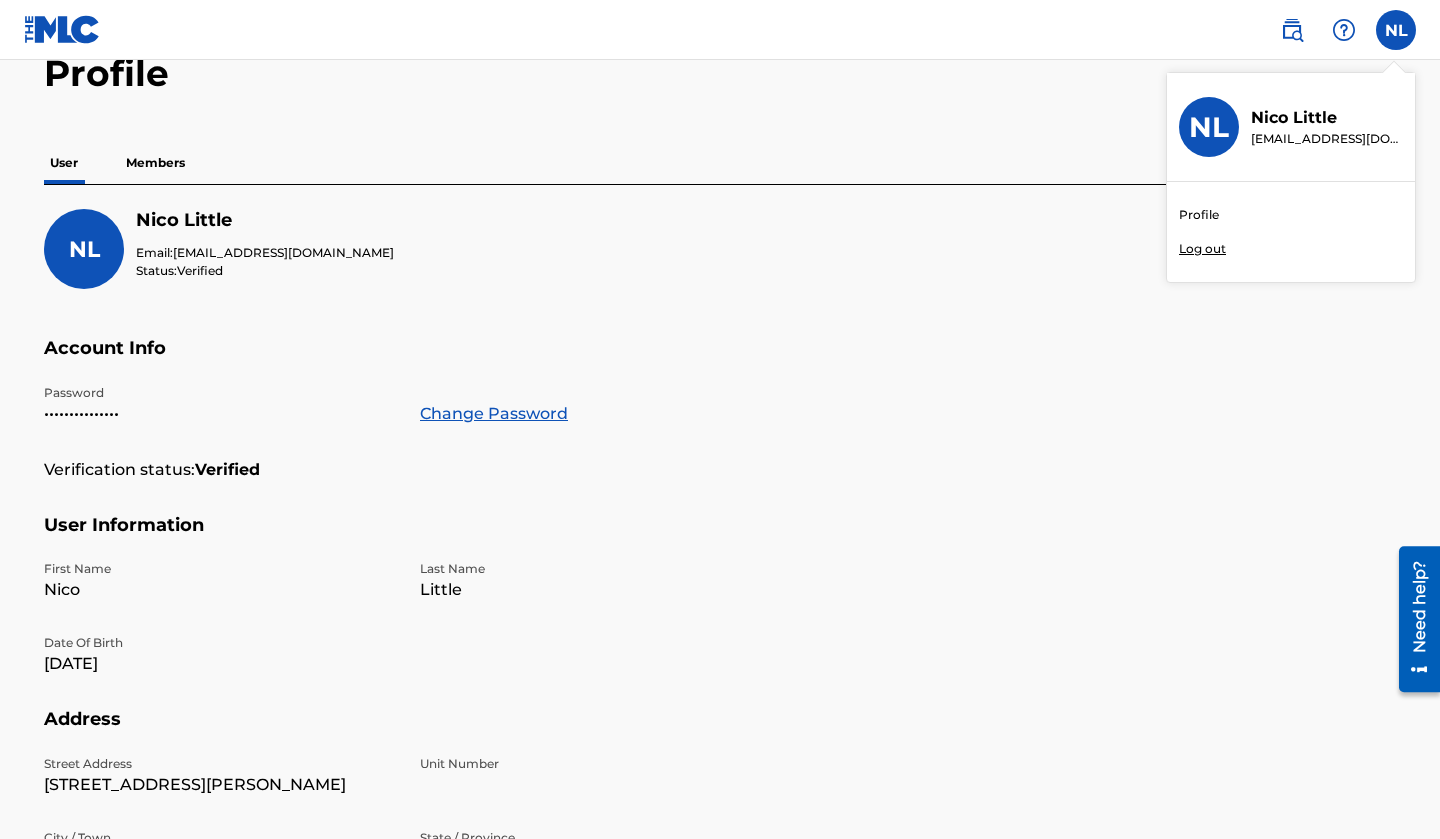 click on "Profile" at bounding box center (1199, 215) 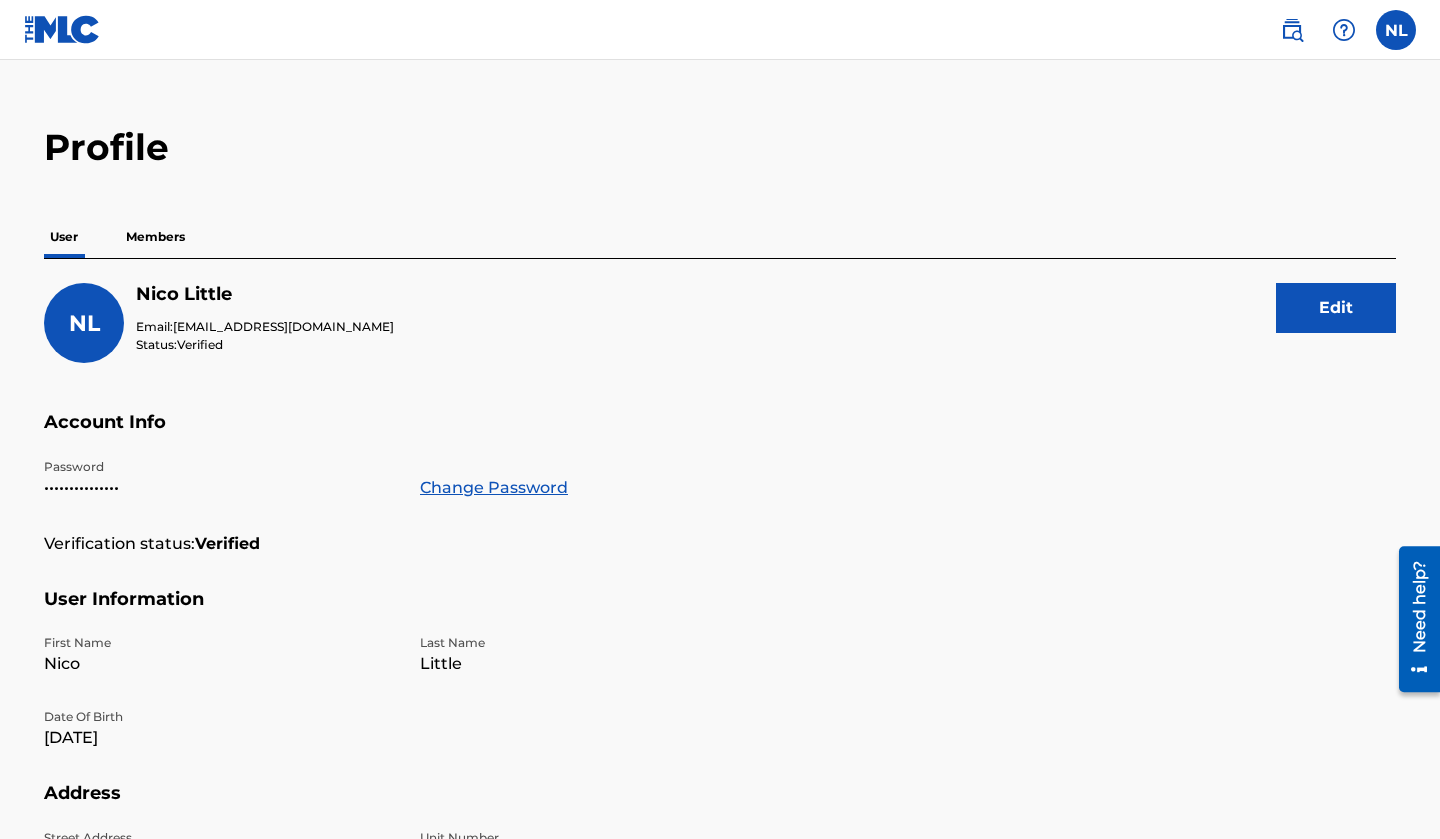 scroll, scrollTop: 33, scrollLeft: 0, axis: vertical 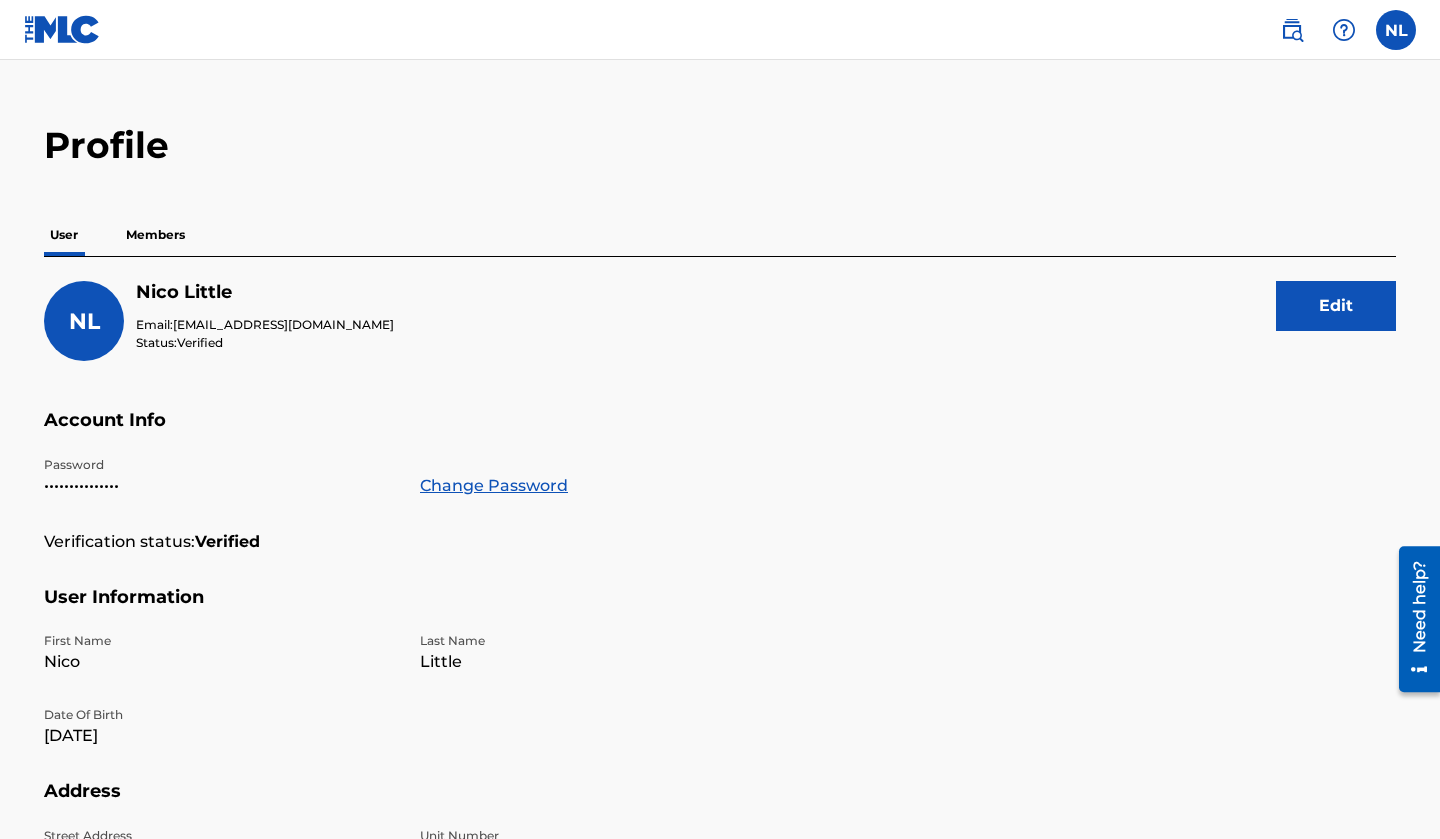 click on "Members" at bounding box center (155, 235) 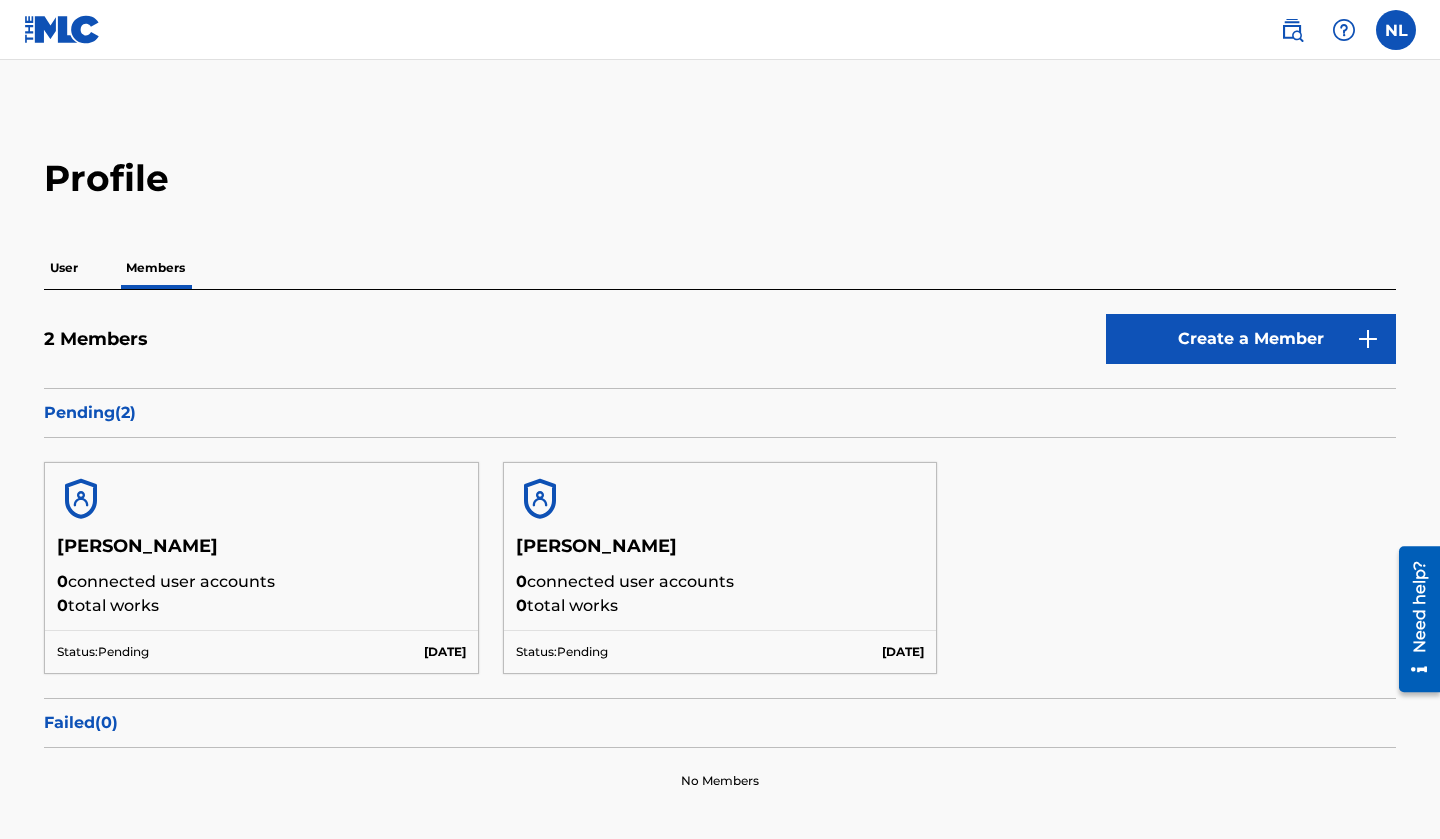 click on "Nico Little" at bounding box center [261, 552] 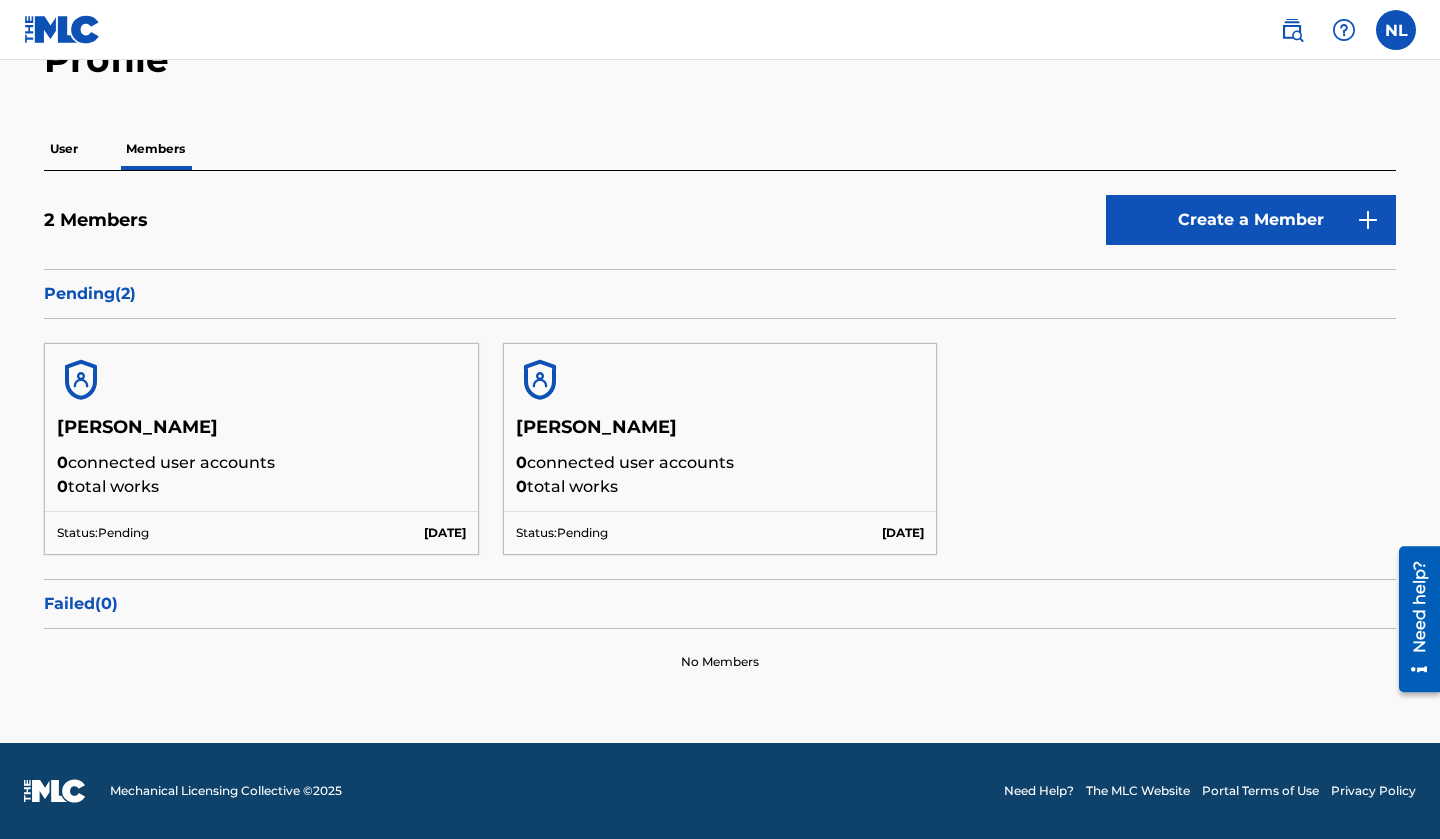 scroll, scrollTop: 118, scrollLeft: 0, axis: vertical 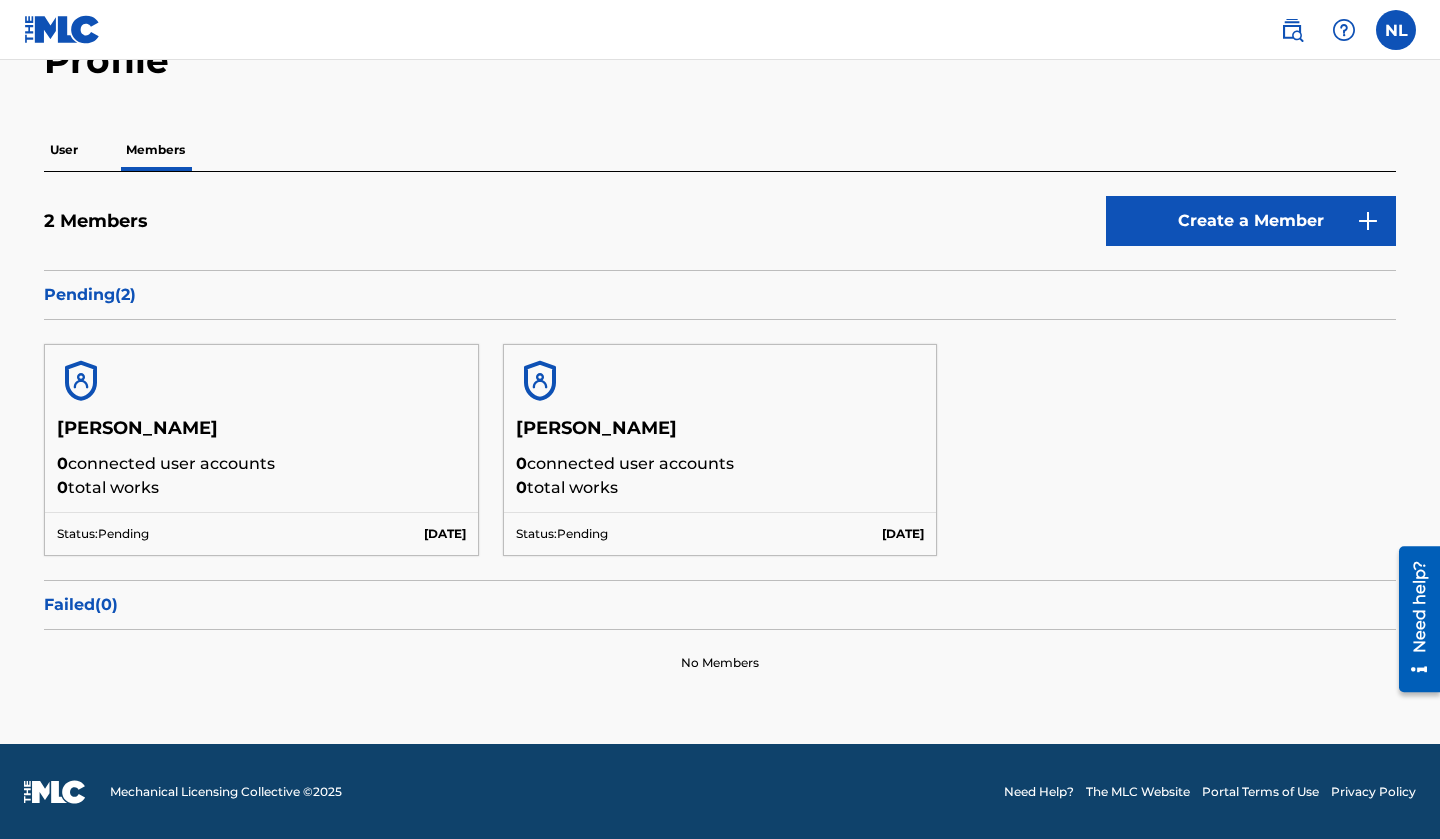 click on "Need help?" at bounding box center (1419, 606) 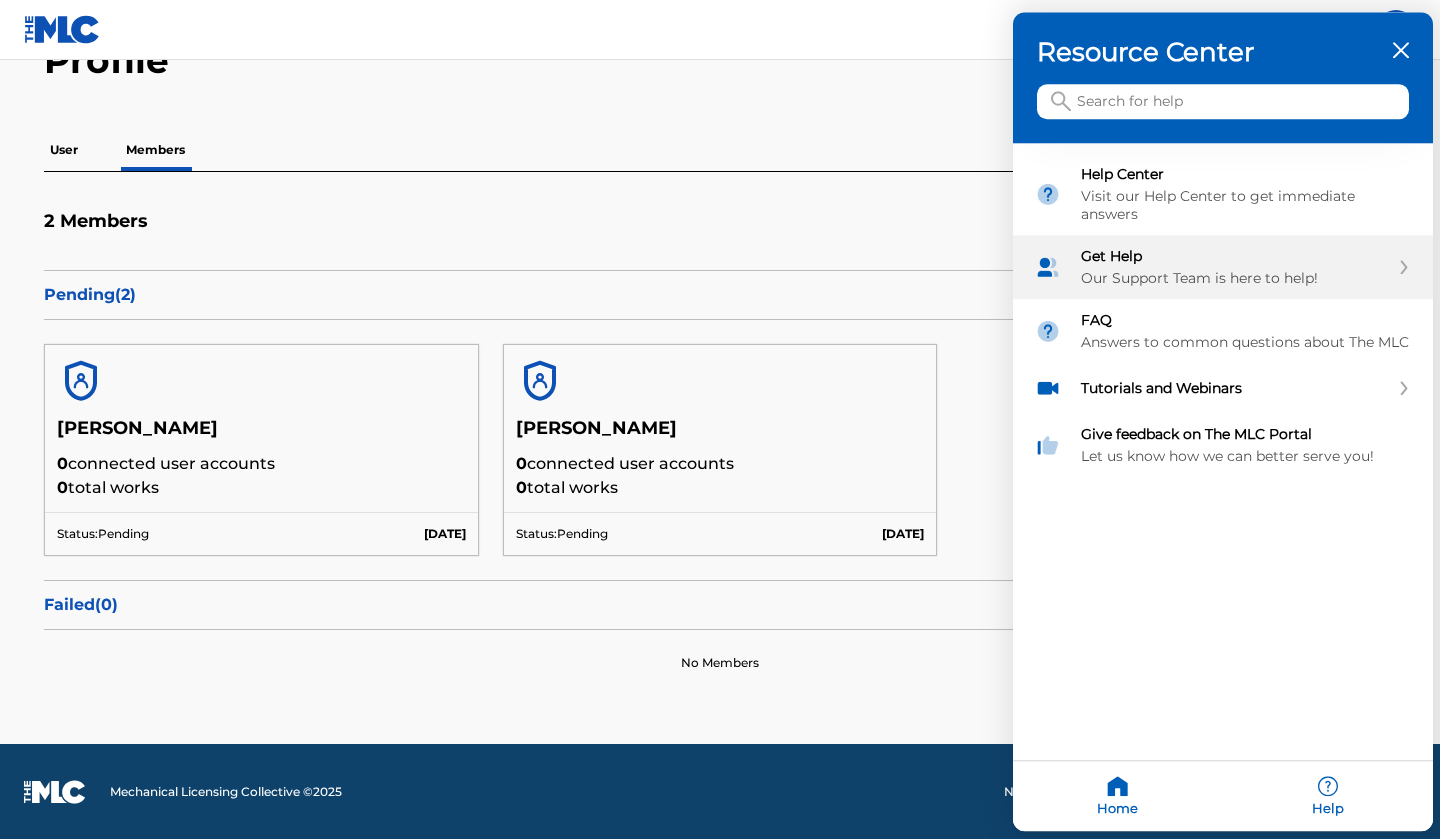 click on "Our Support Team is here to help!" at bounding box center [1235, 279] 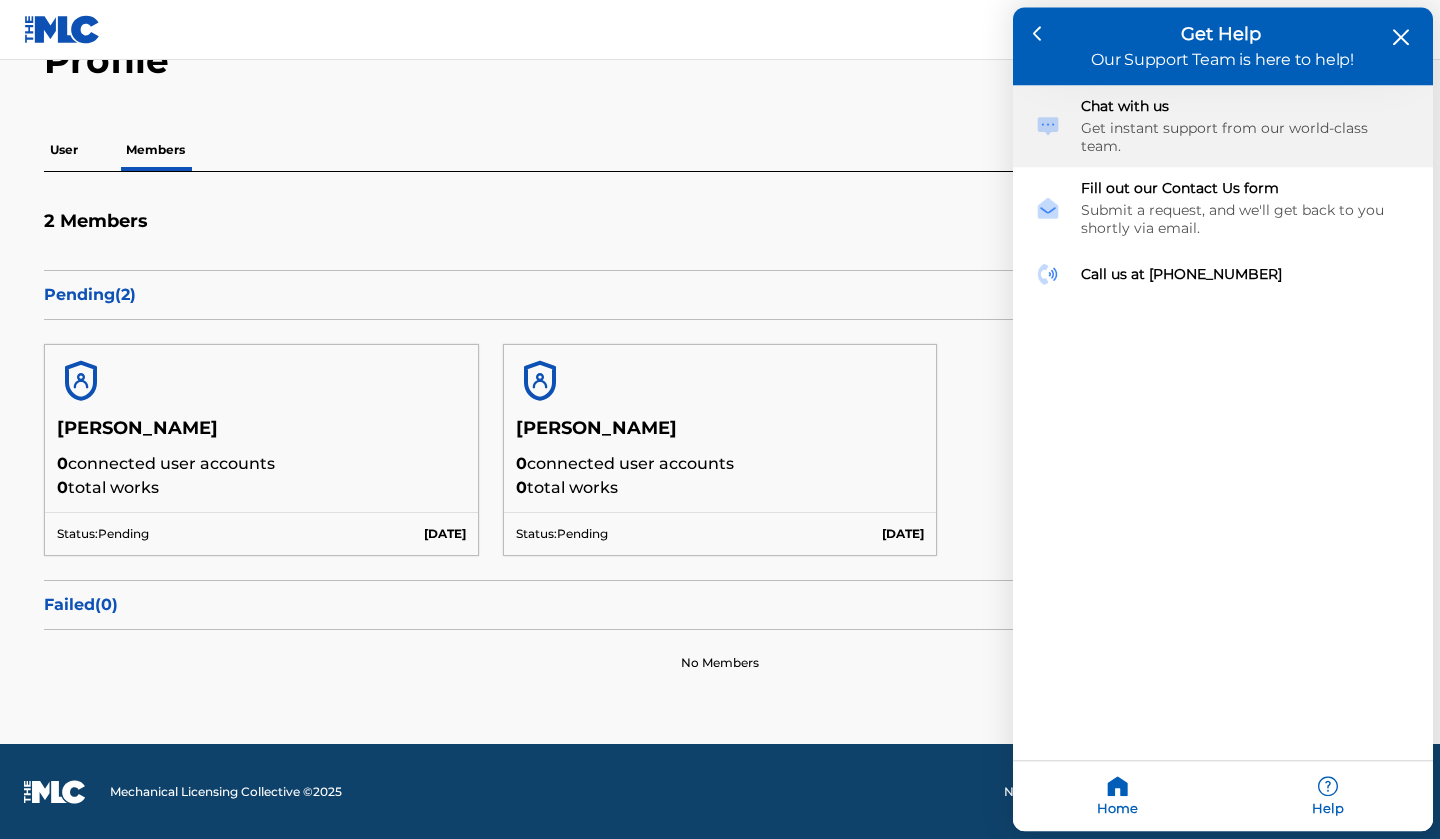 click on "Get instant support from our world-class team." at bounding box center (1246, 138) 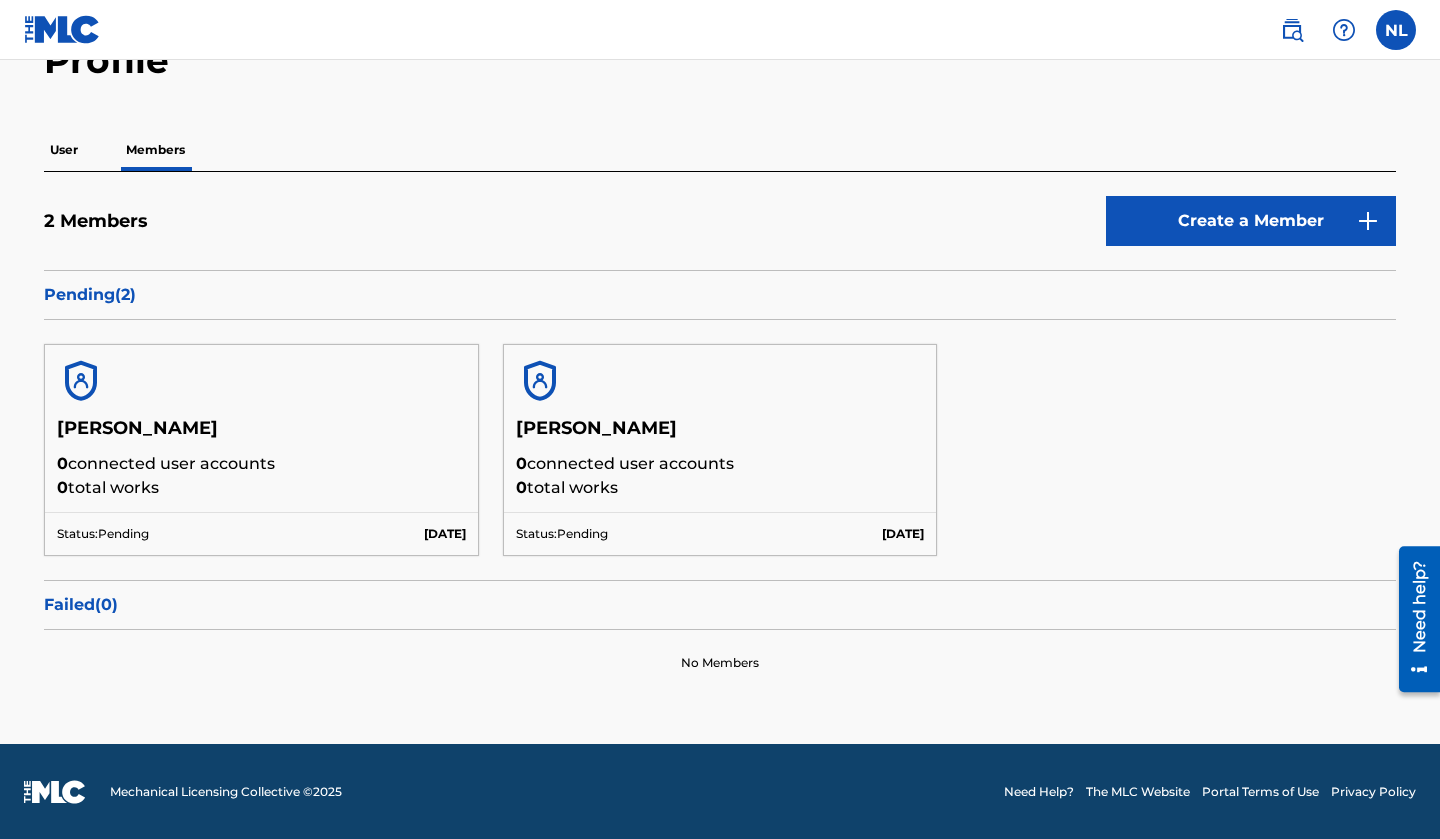 click at bounding box center (1344, 30) 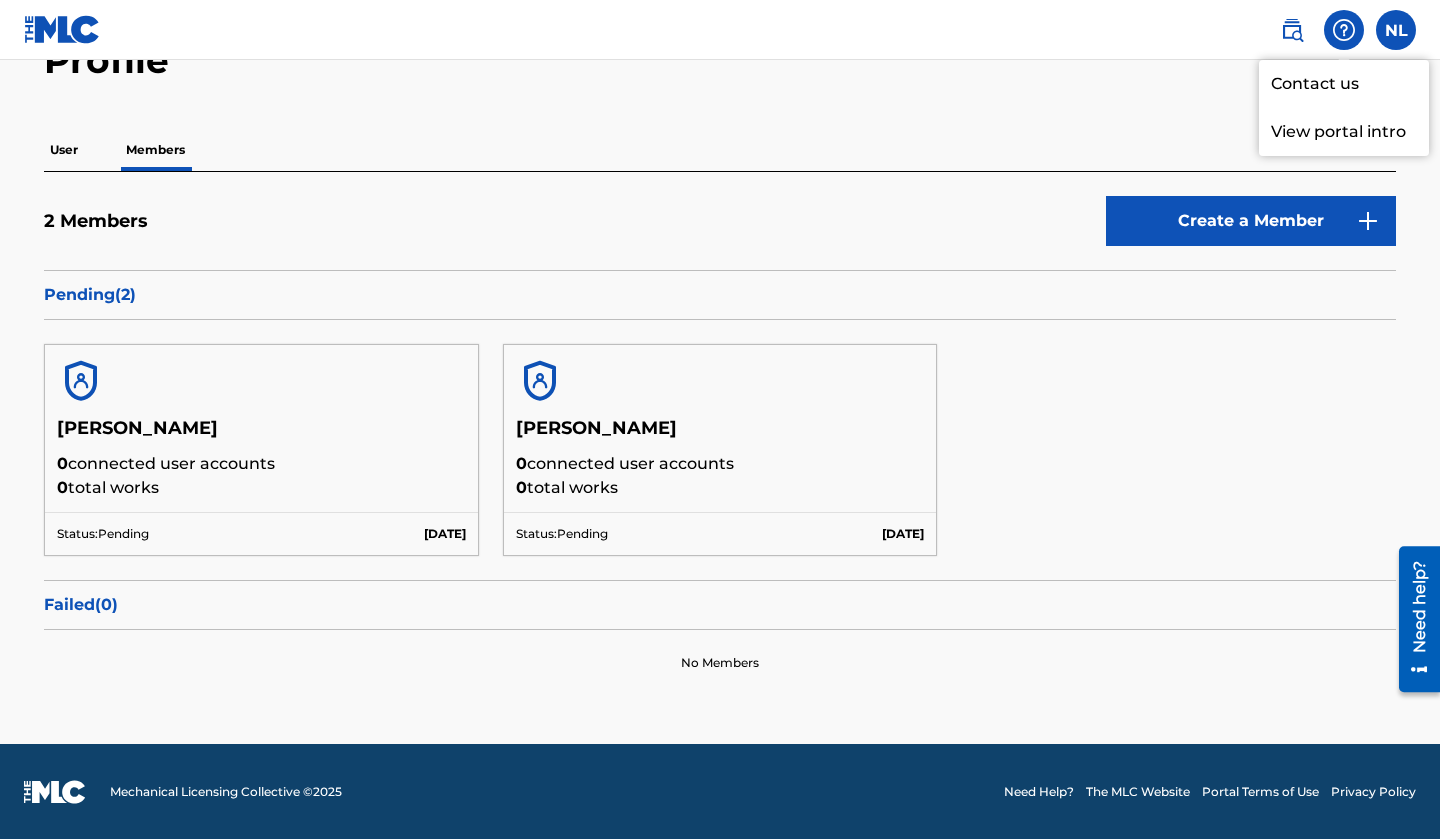 click at bounding box center [1292, 30] 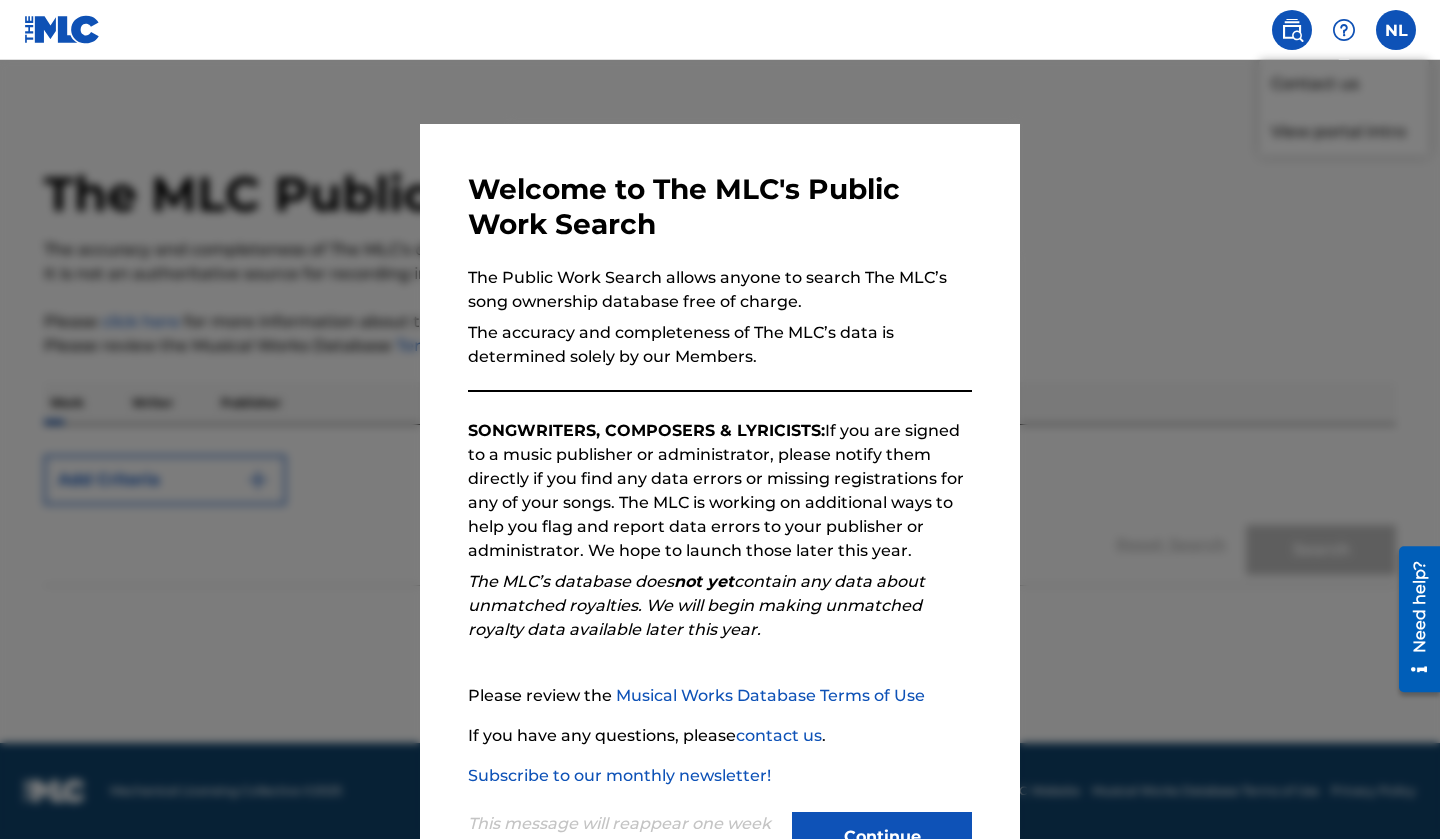 scroll, scrollTop: 0, scrollLeft: 0, axis: both 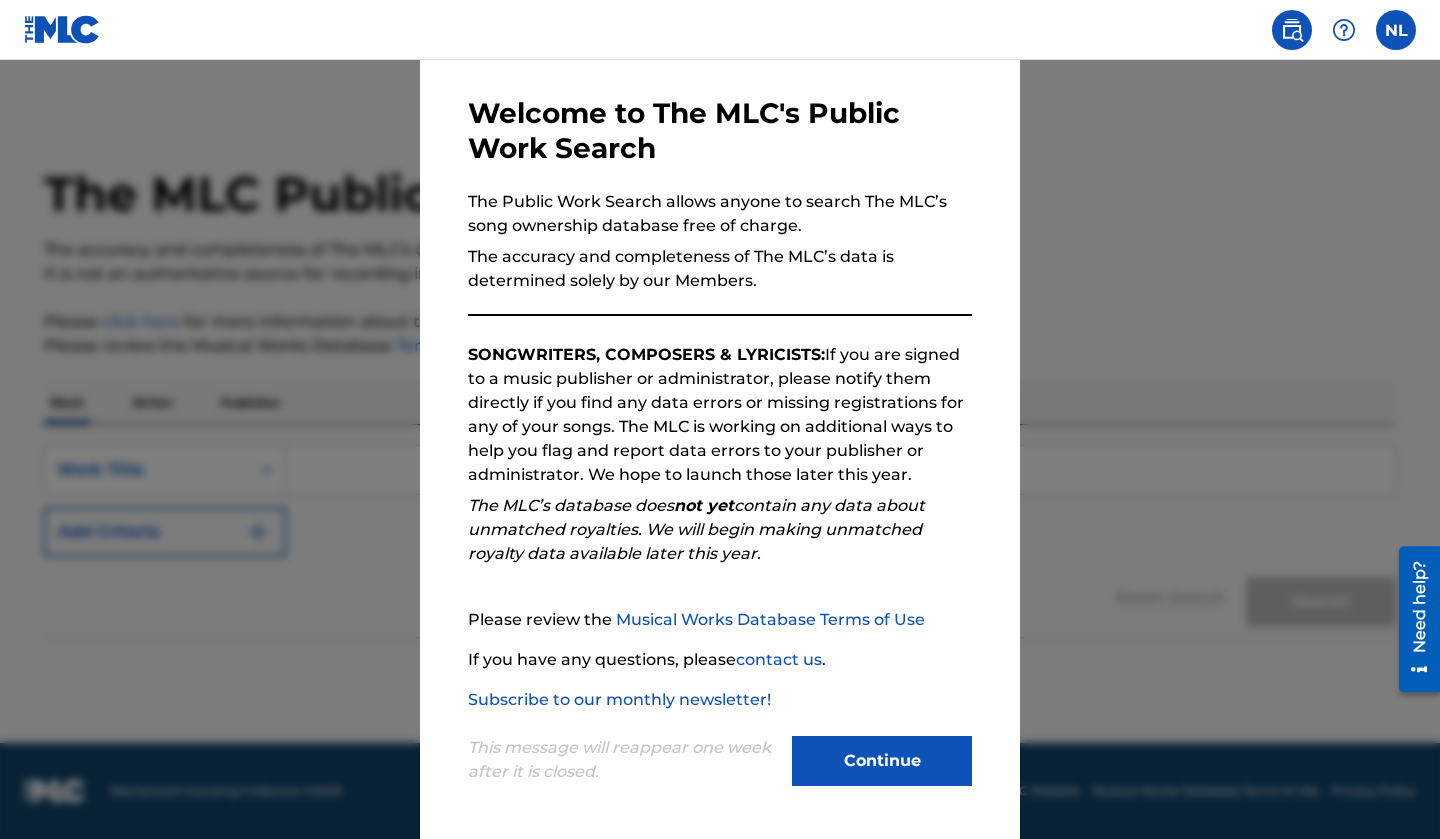 click on "Continue" at bounding box center (882, 761) 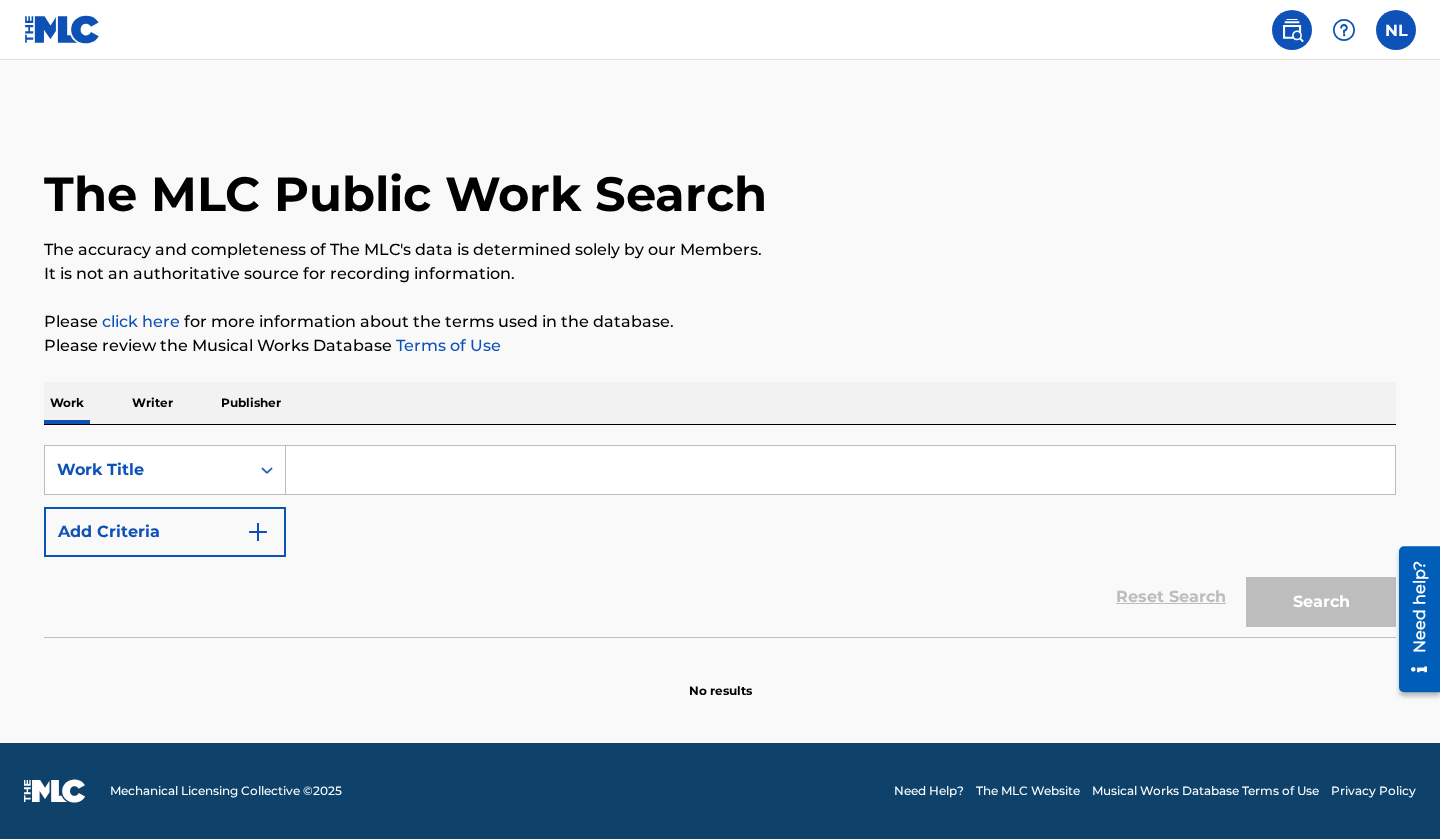 scroll, scrollTop: 0, scrollLeft: 0, axis: both 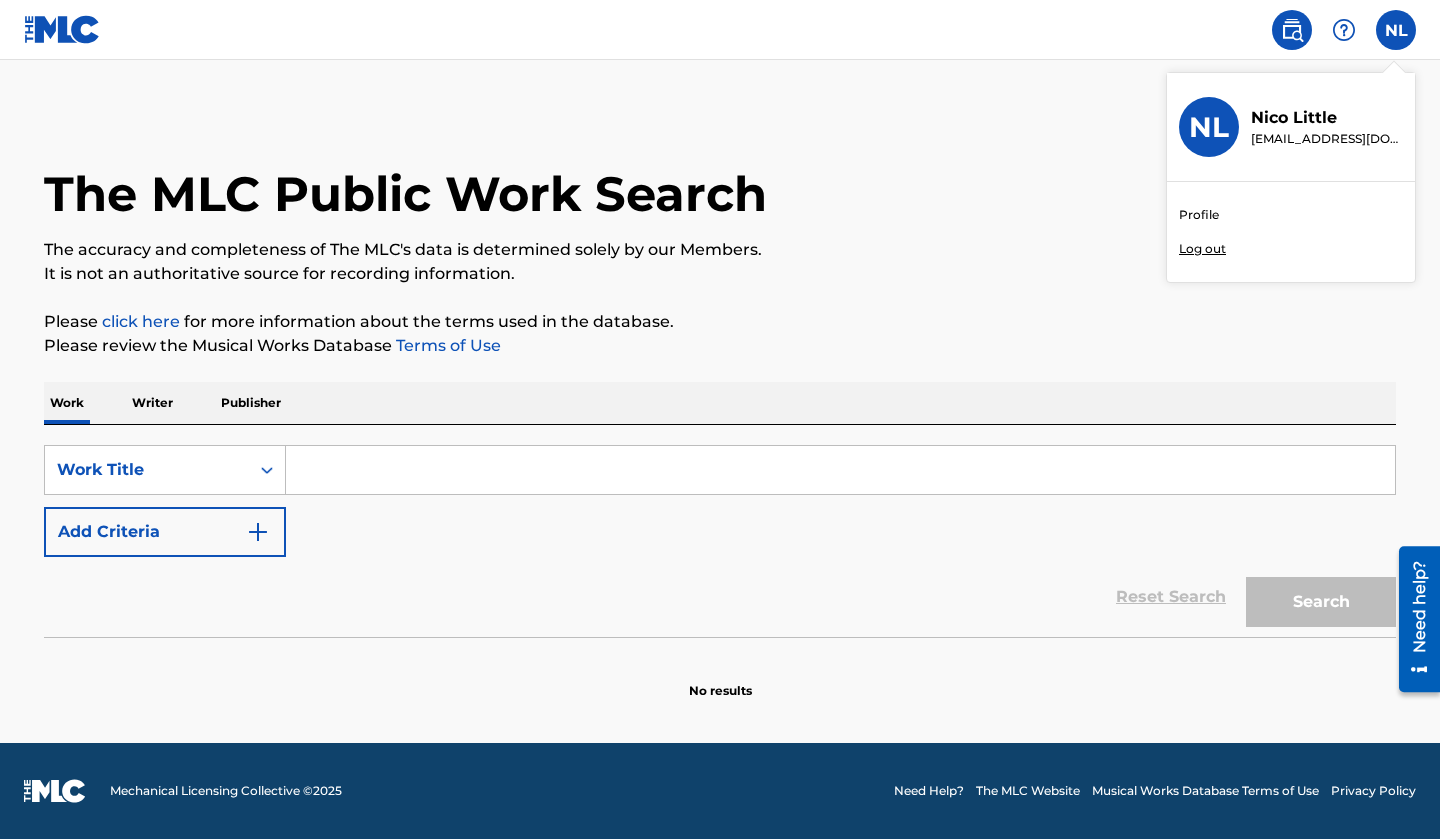click on "Profile" at bounding box center (1199, 215) 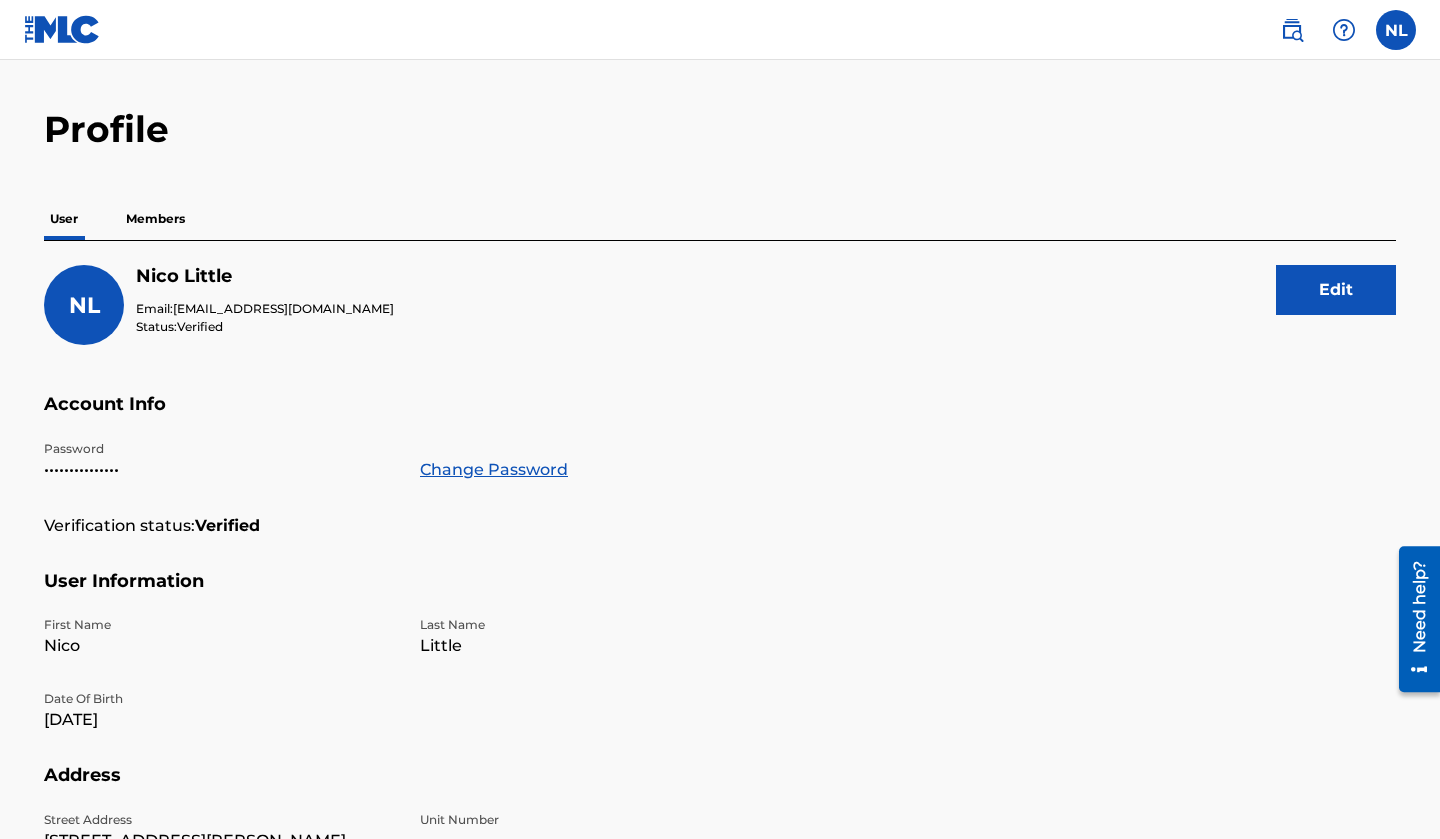 scroll, scrollTop: 55, scrollLeft: 0, axis: vertical 